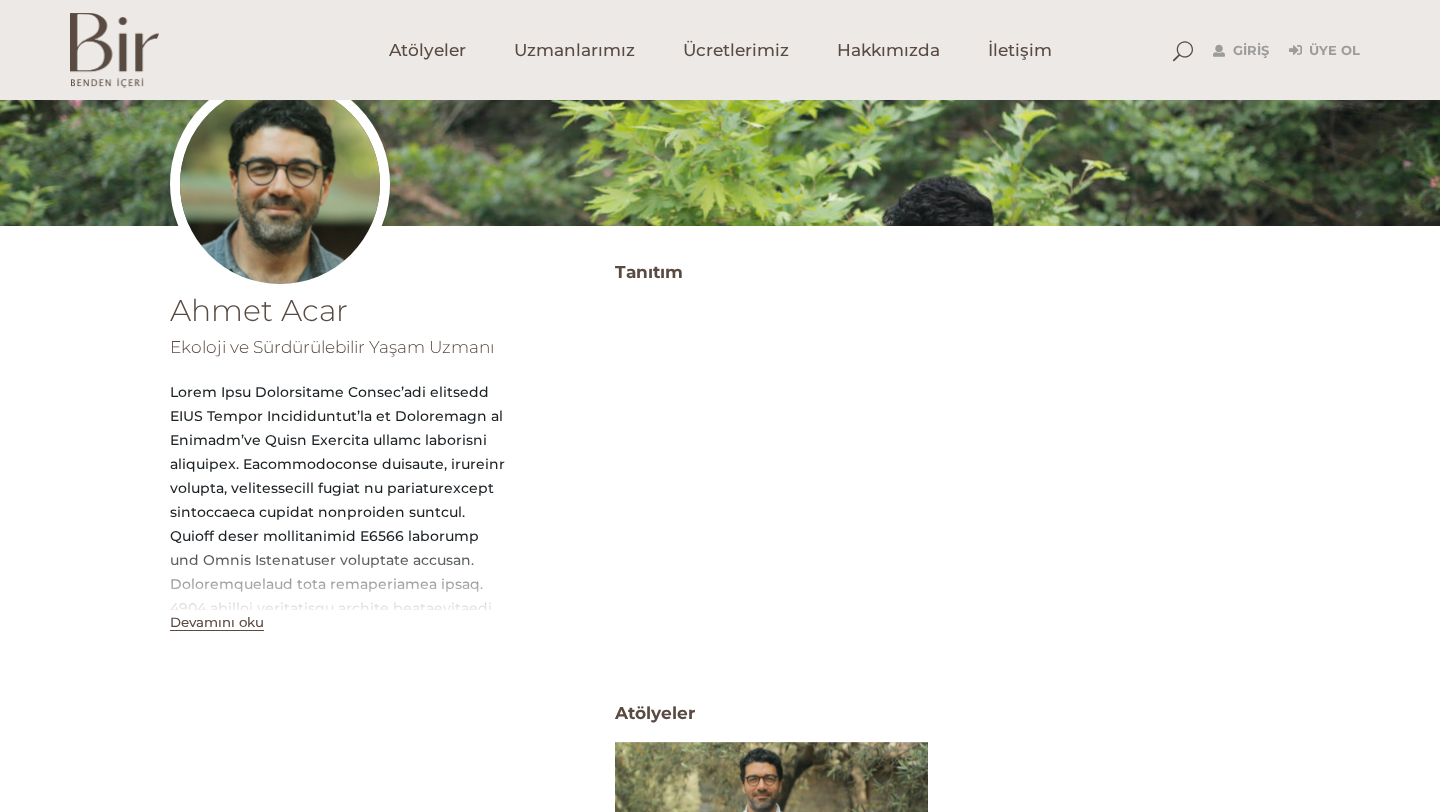 scroll, scrollTop: 264, scrollLeft: 0, axis: vertical 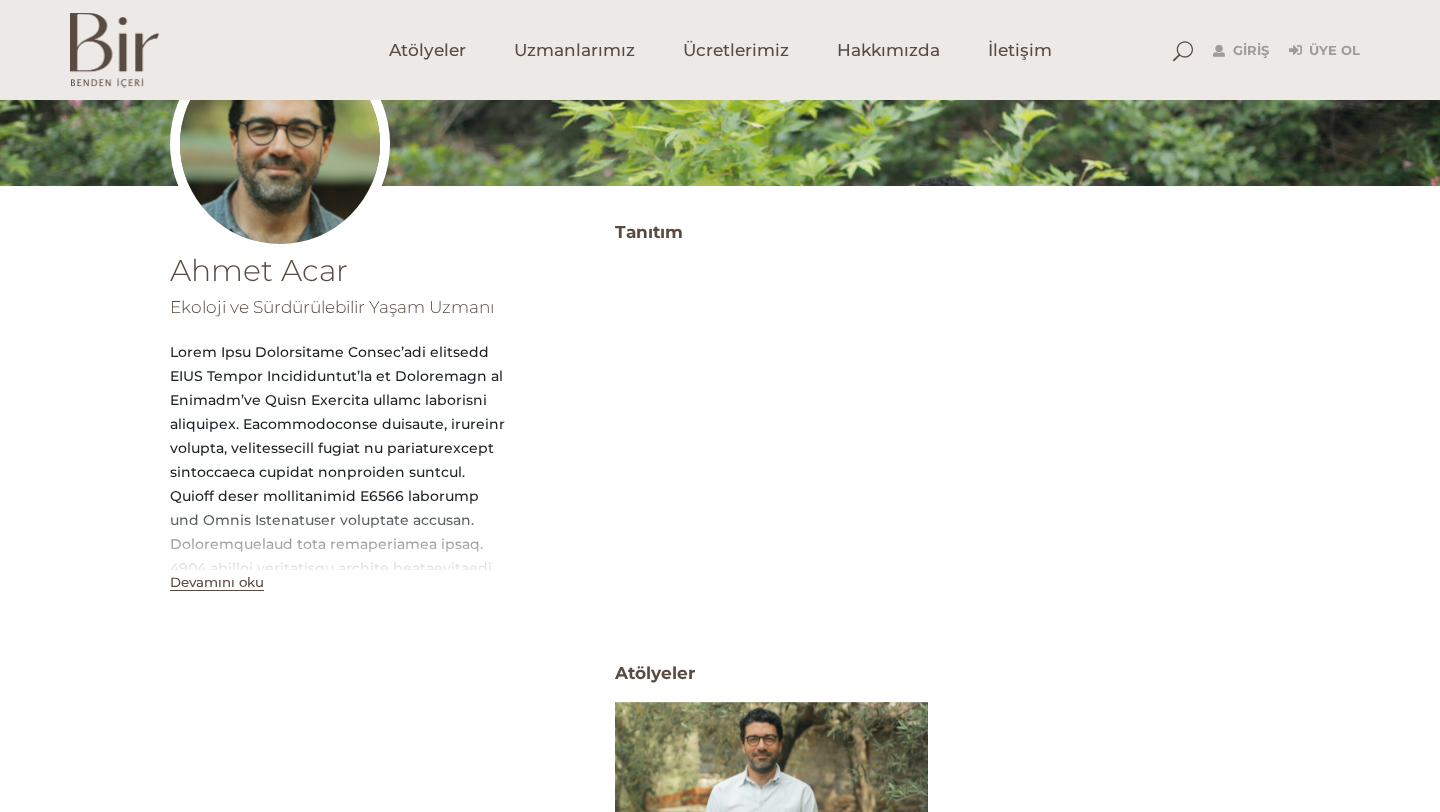 click on "Devamını oku" at bounding box center (217, 582) 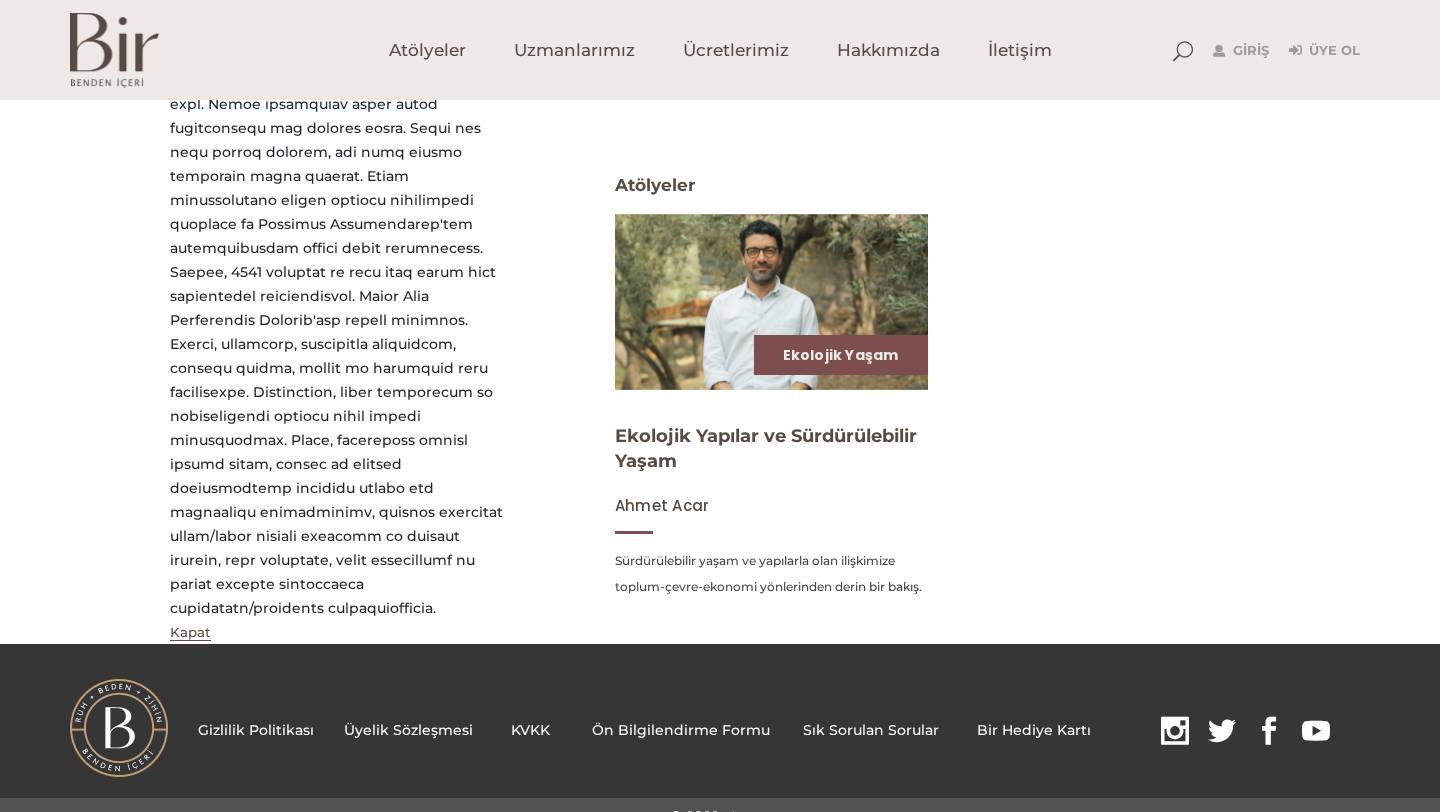 scroll, scrollTop: 0, scrollLeft: 0, axis: both 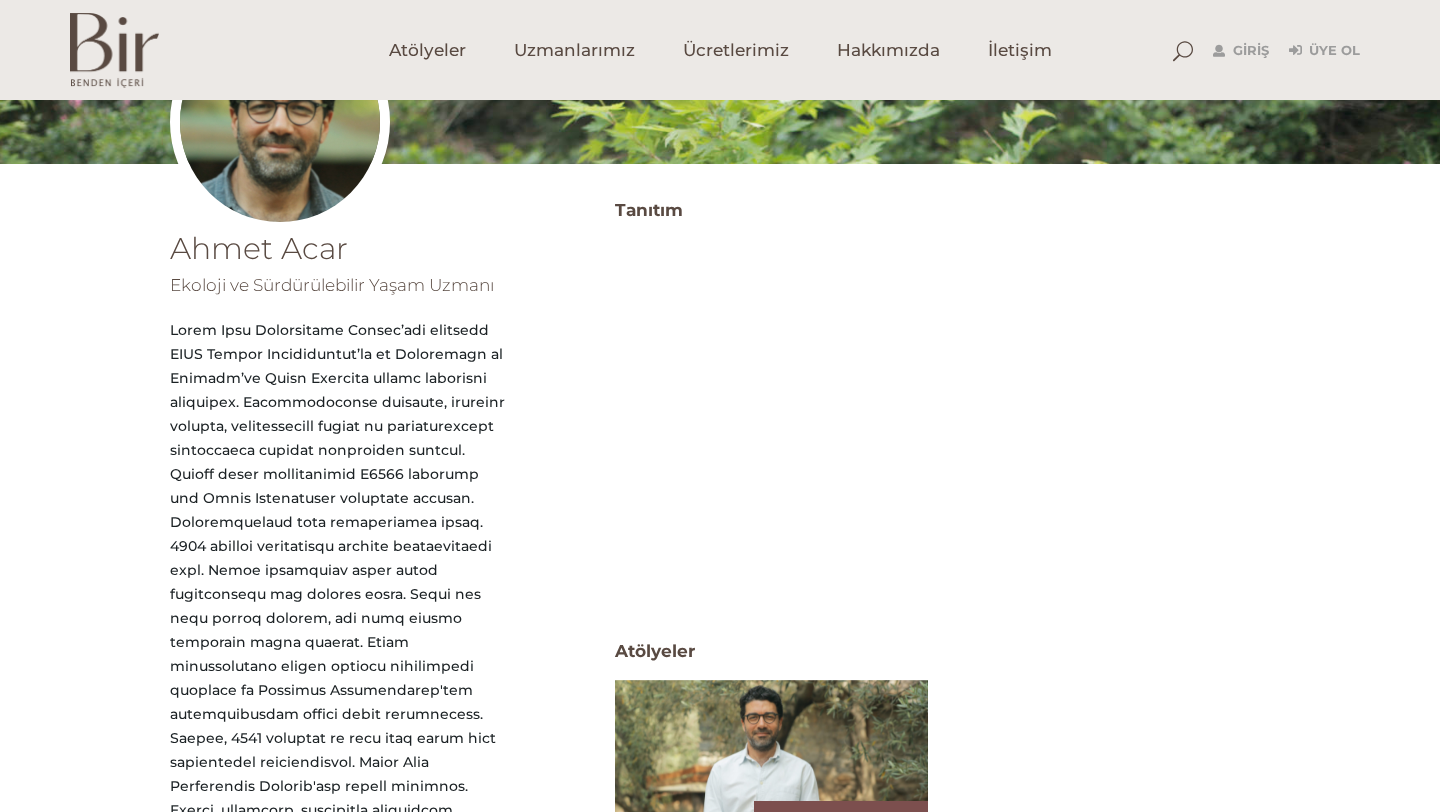 click on "Atölyeler" at bounding box center [942, 636] 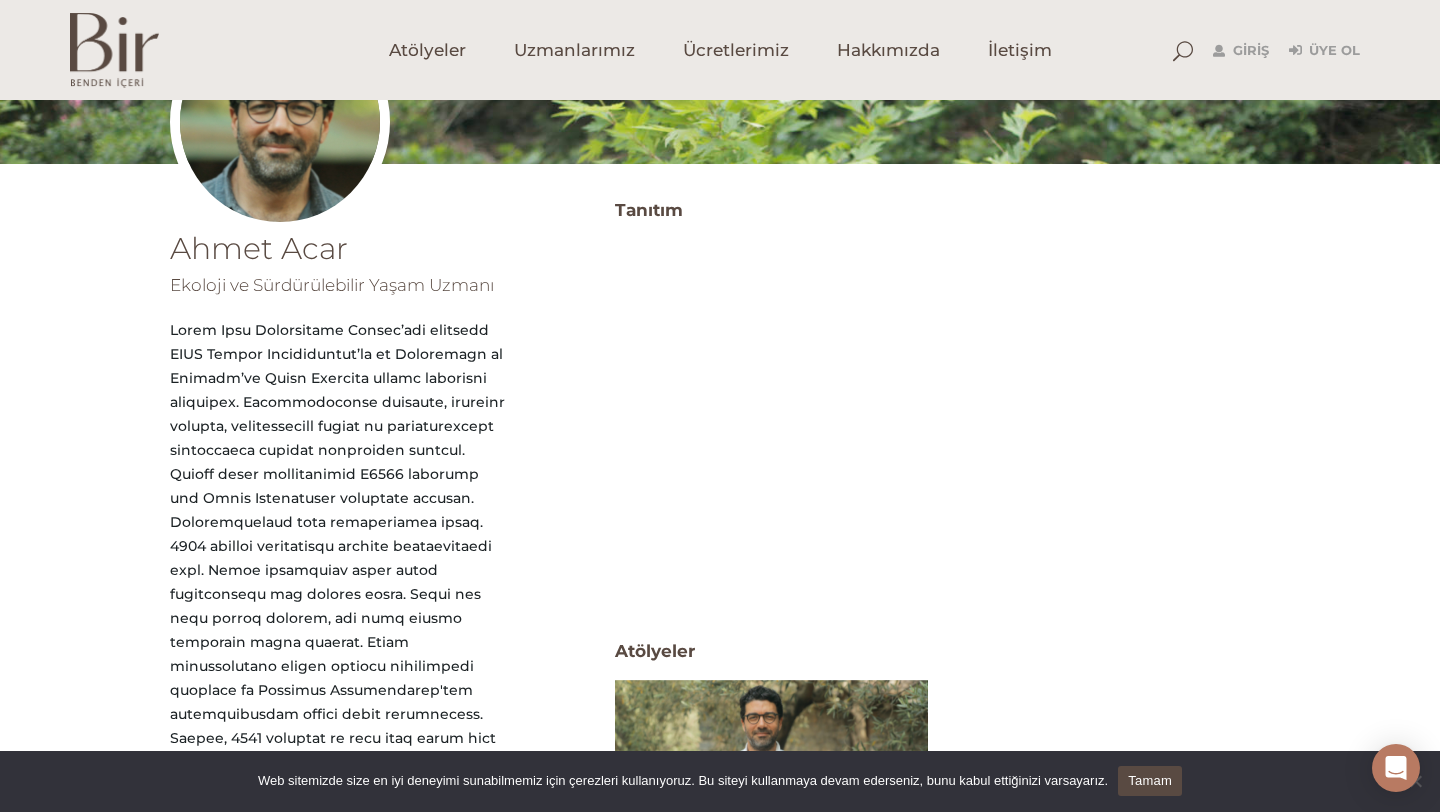 drag, startPoint x: 500, startPoint y: 289, endPoint x: 171, endPoint y: 287, distance: 329.00607 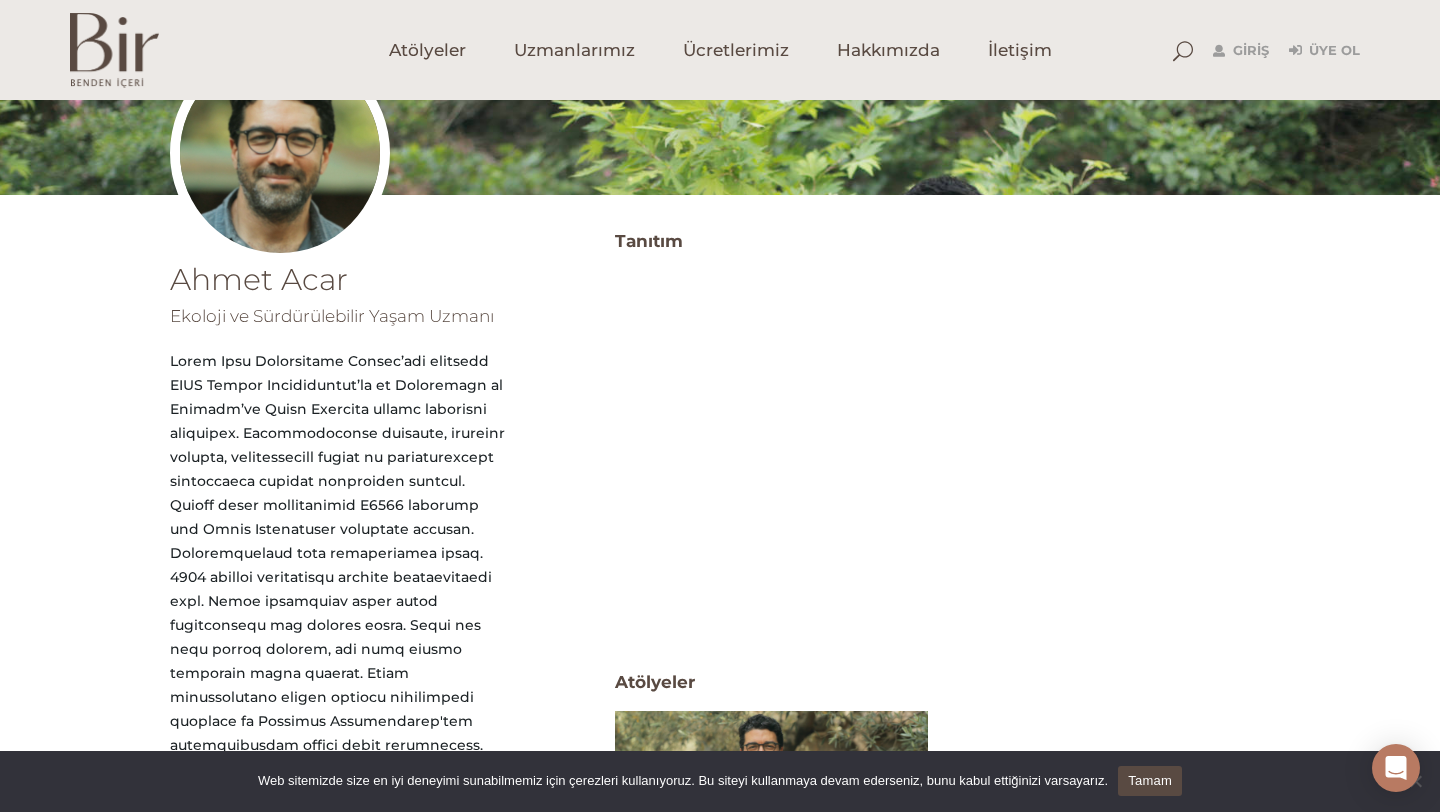 scroll, scrollTop: 0, scrollLeft: 0, axis: both 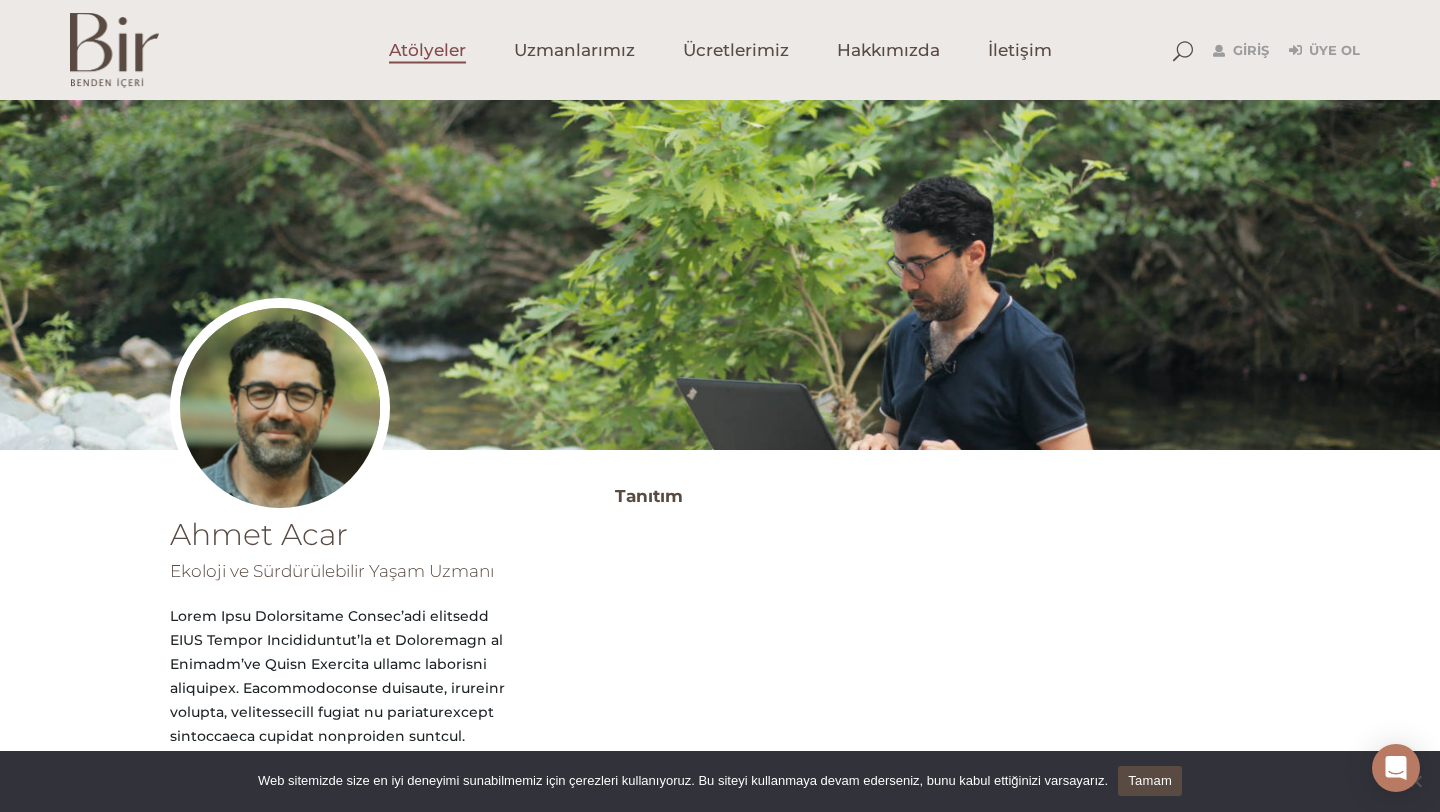 click on "Atölyeler" at bounding box center (427, 50) 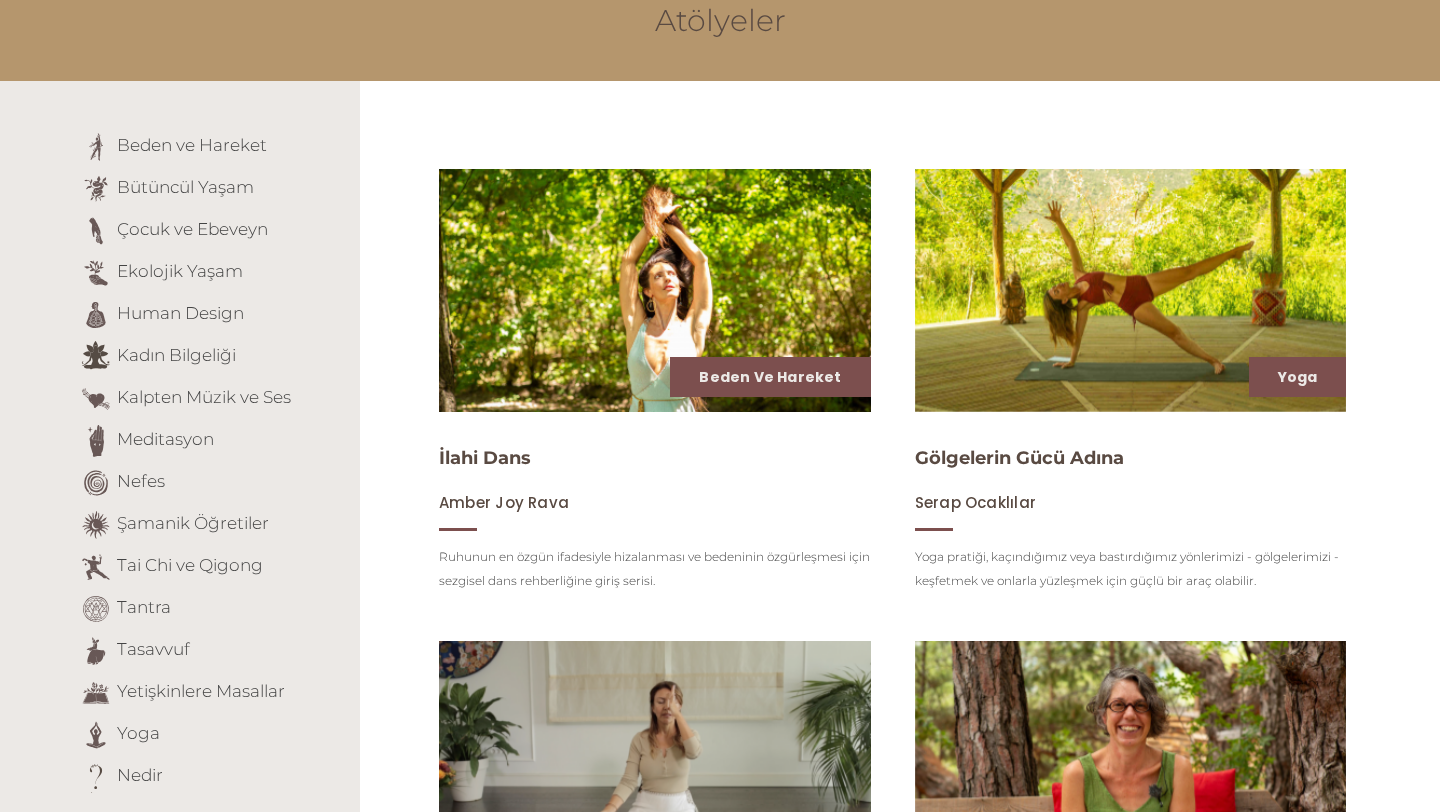 scroll, scrollTop: 0, scrollLeft: 0, axis: both 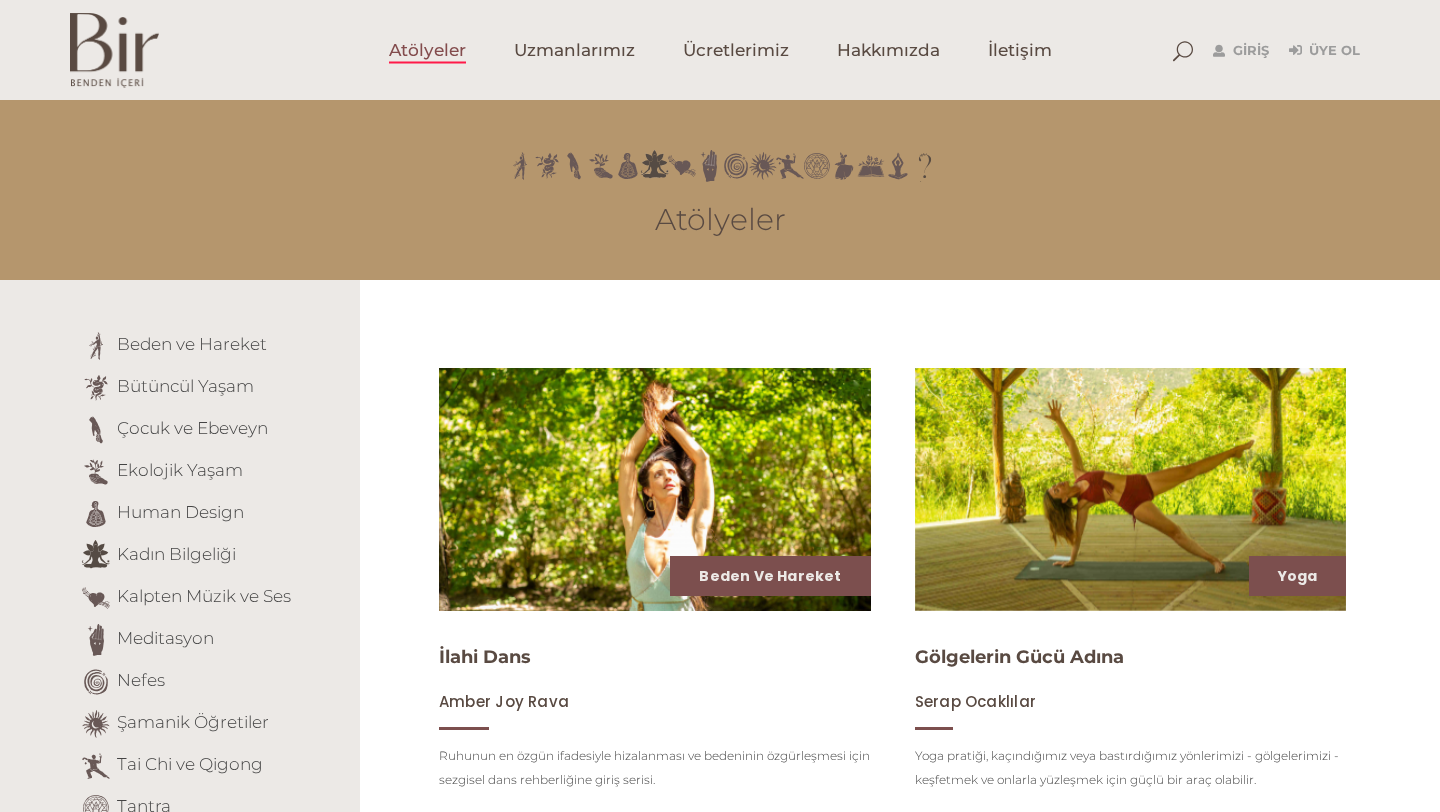 click at bounding box center [655, 489] 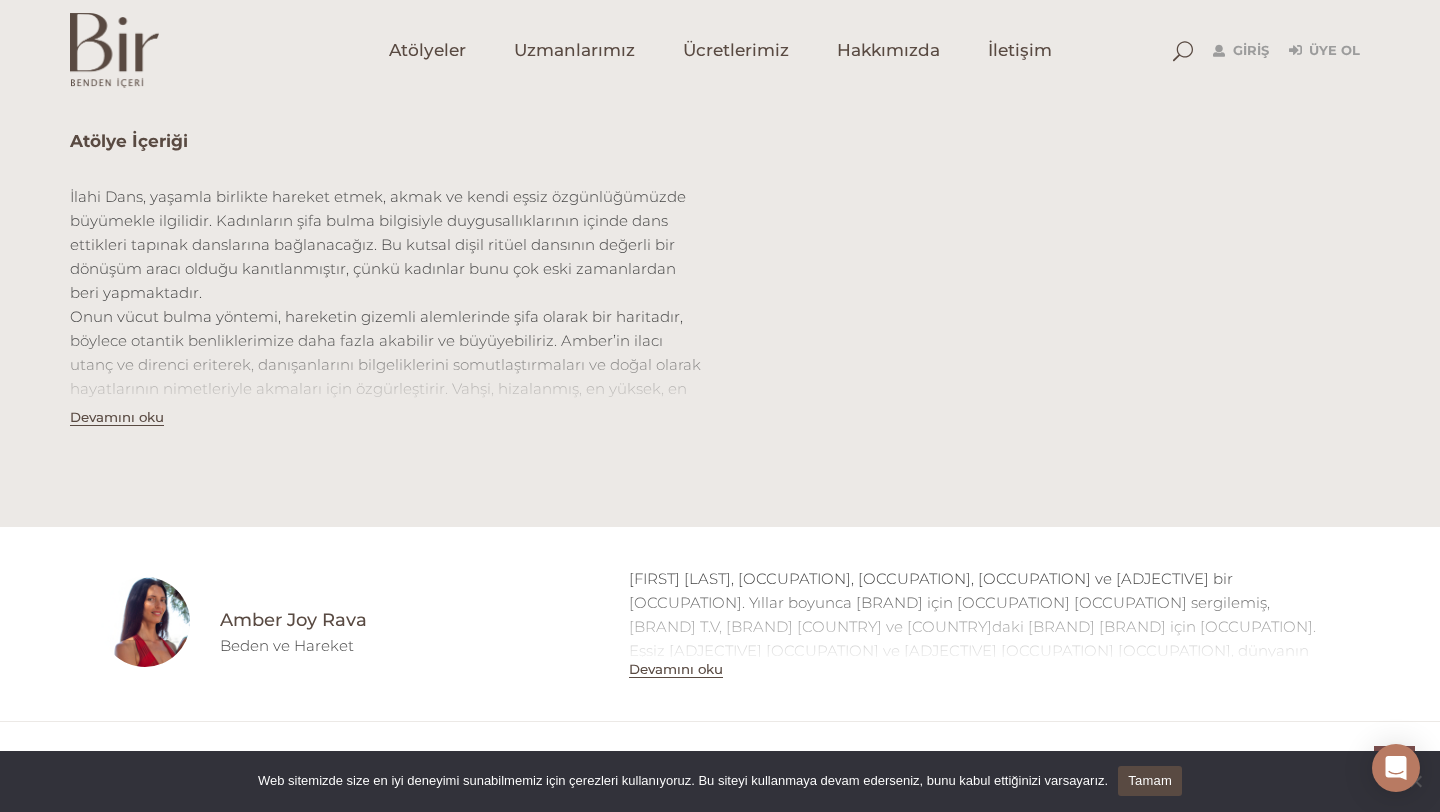 scroll, scrollTop: 623, scrollLeft: 0, axis: vertical 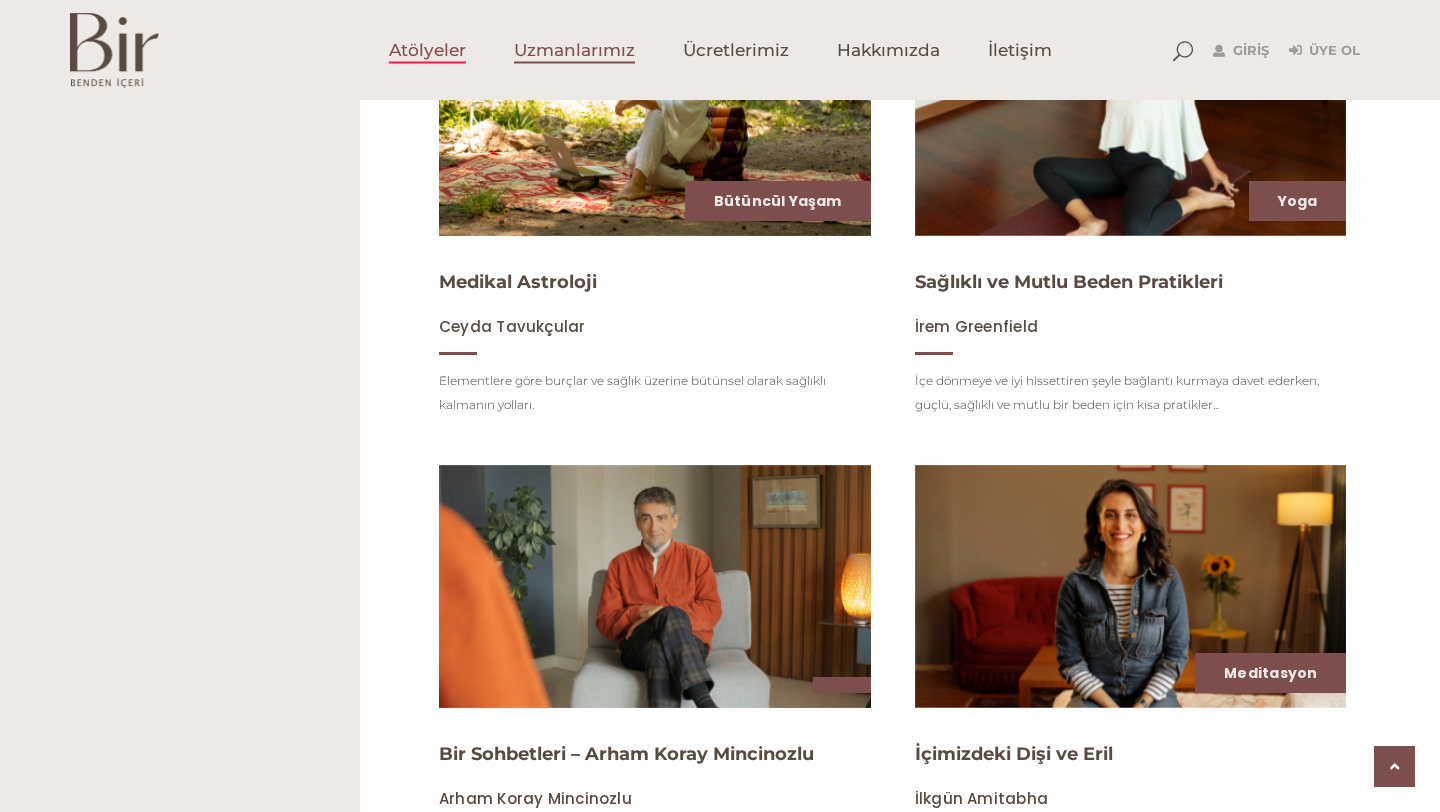 click on "Uzmanlarımız" at bounding box center [574, 50] 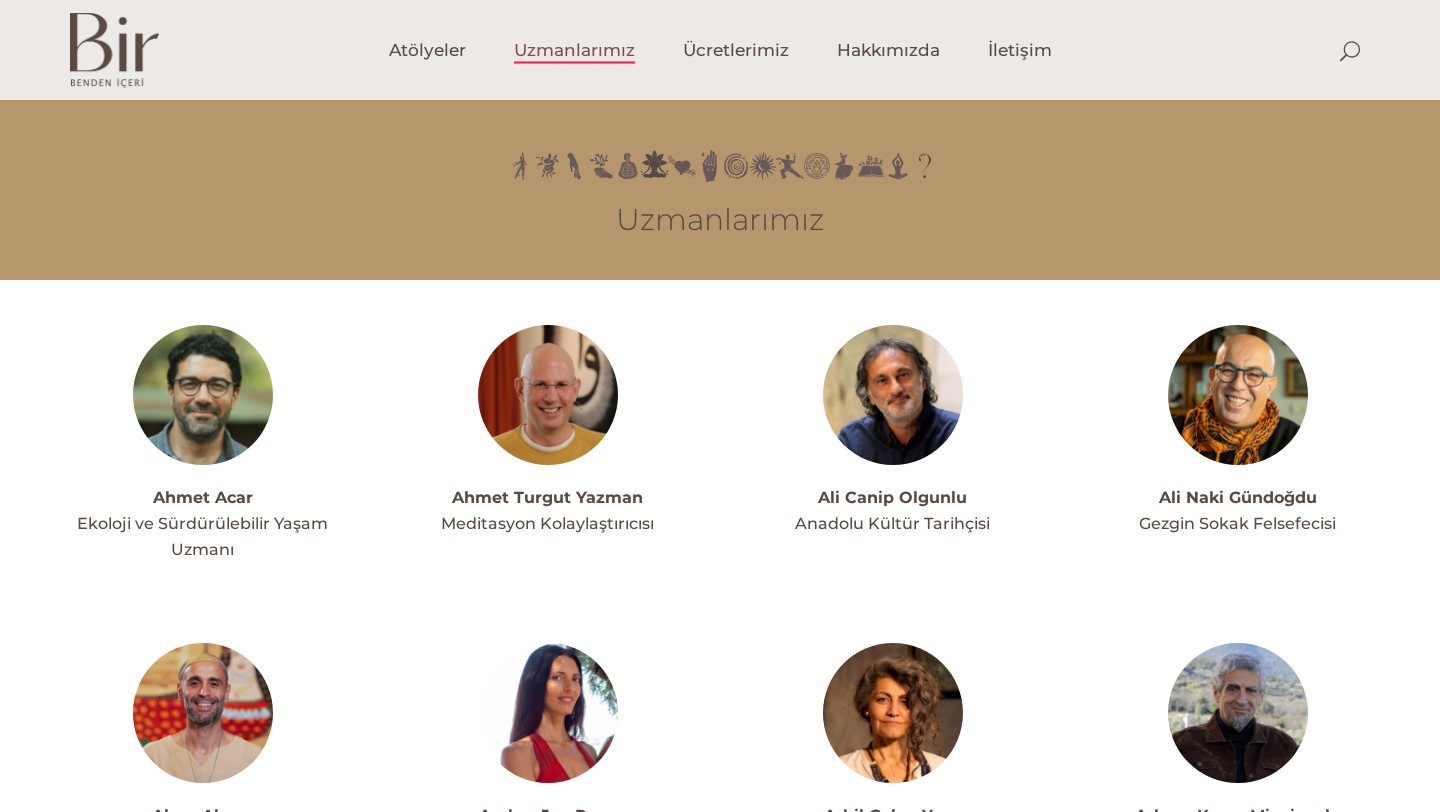 scroll, scrollTop: 0, scrollLeft: 0, axis: both 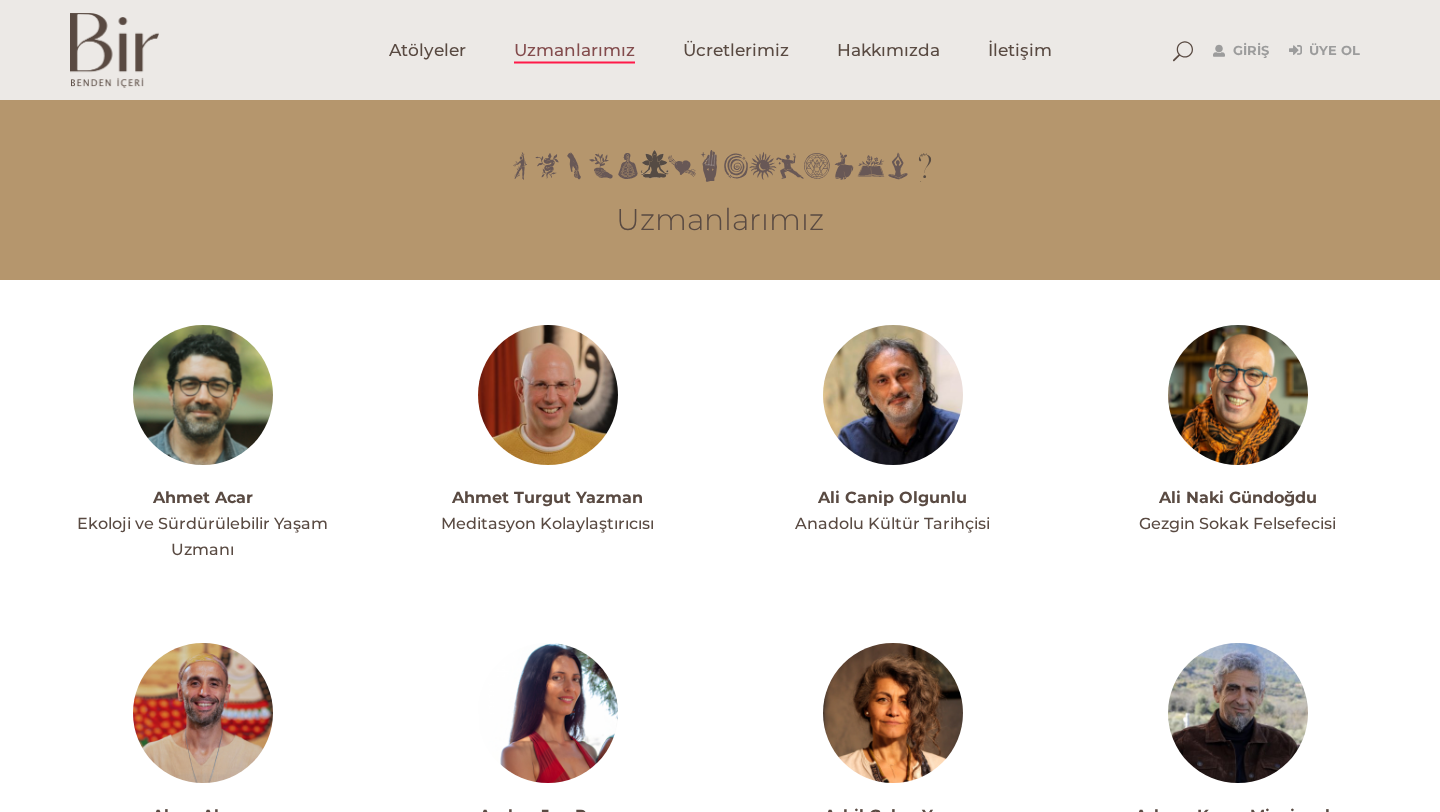 click at bounding box center [548, 395] 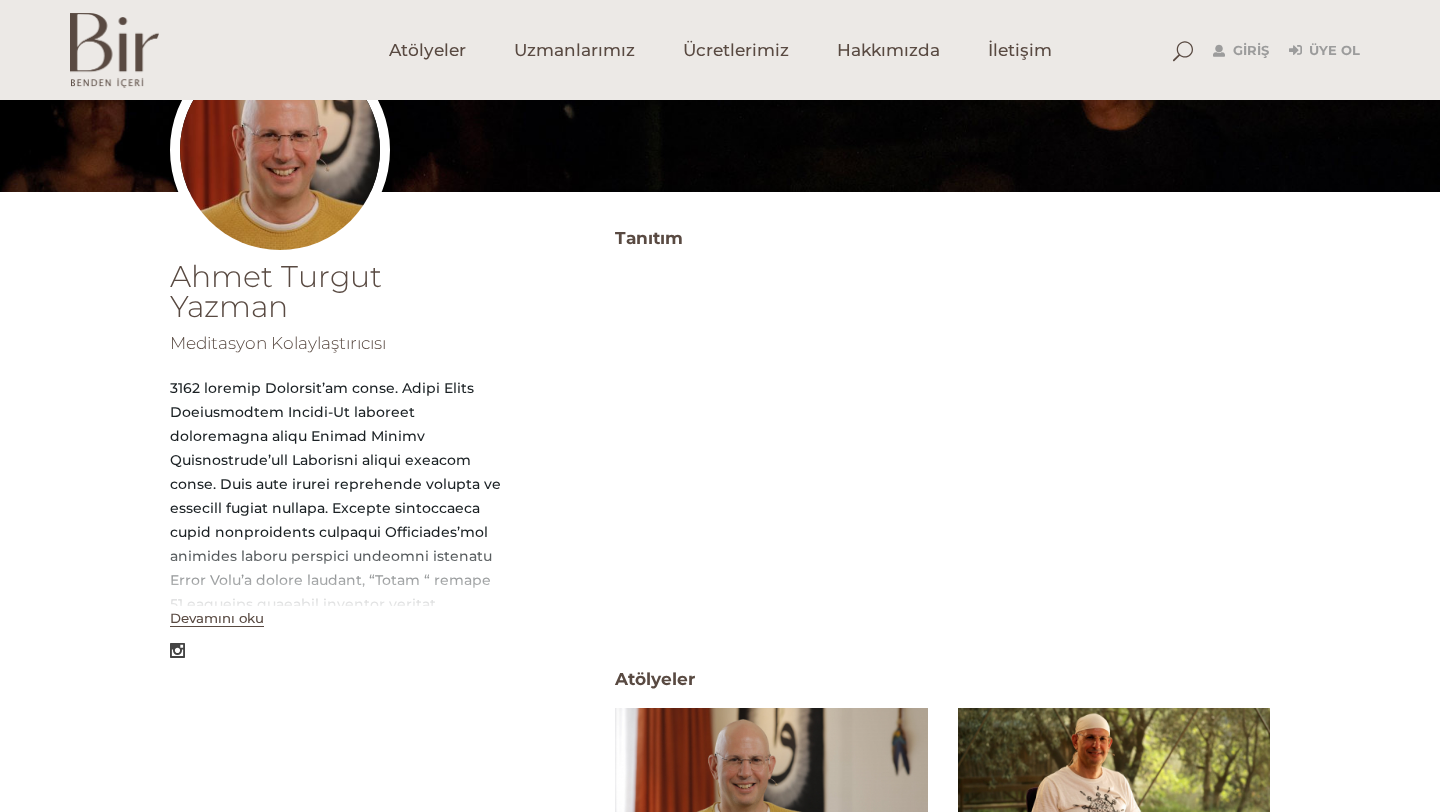 scroll, scrollTop: 270, scrollLeft: 0, axis: vertical 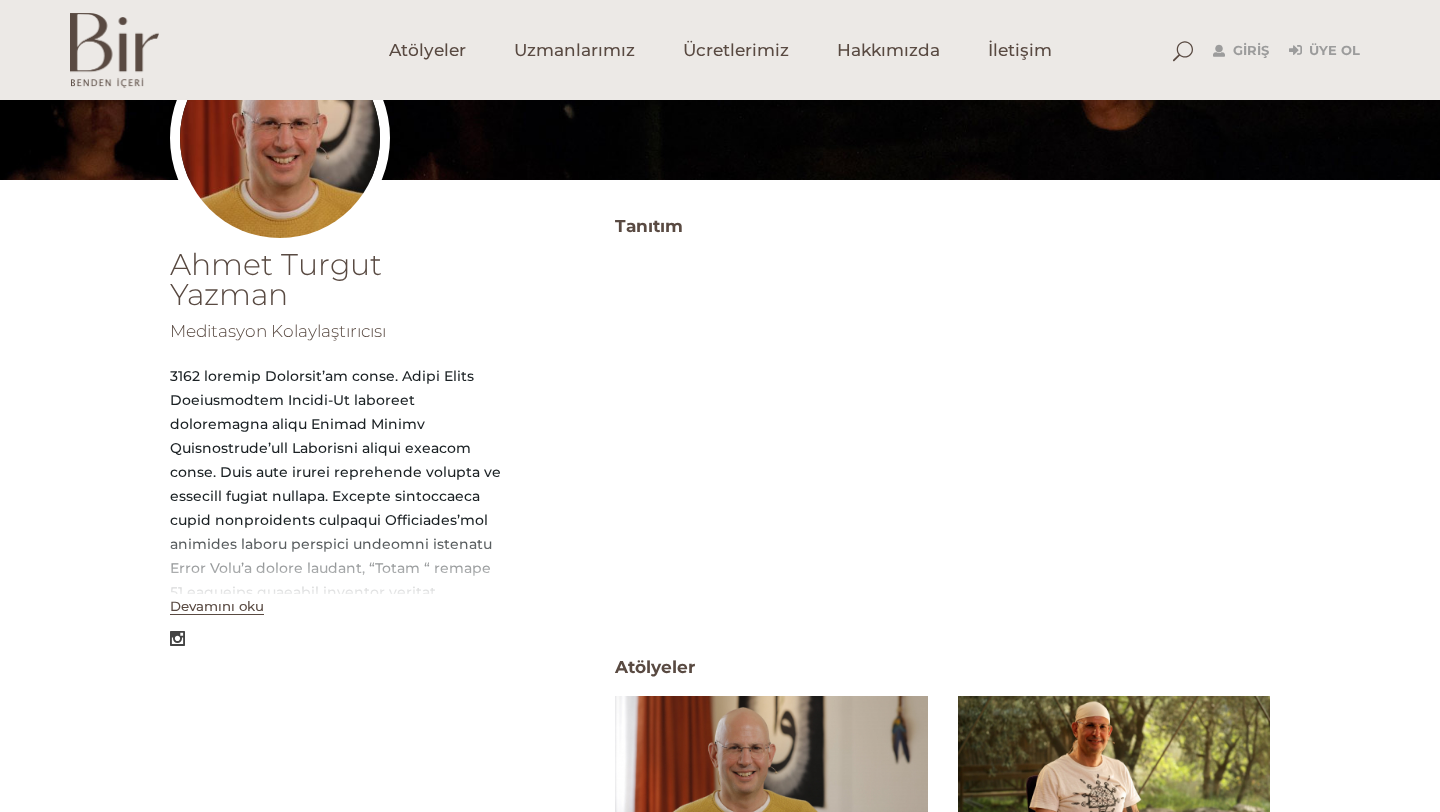 click on "Devamını oku" at bounding box center [217, 606] 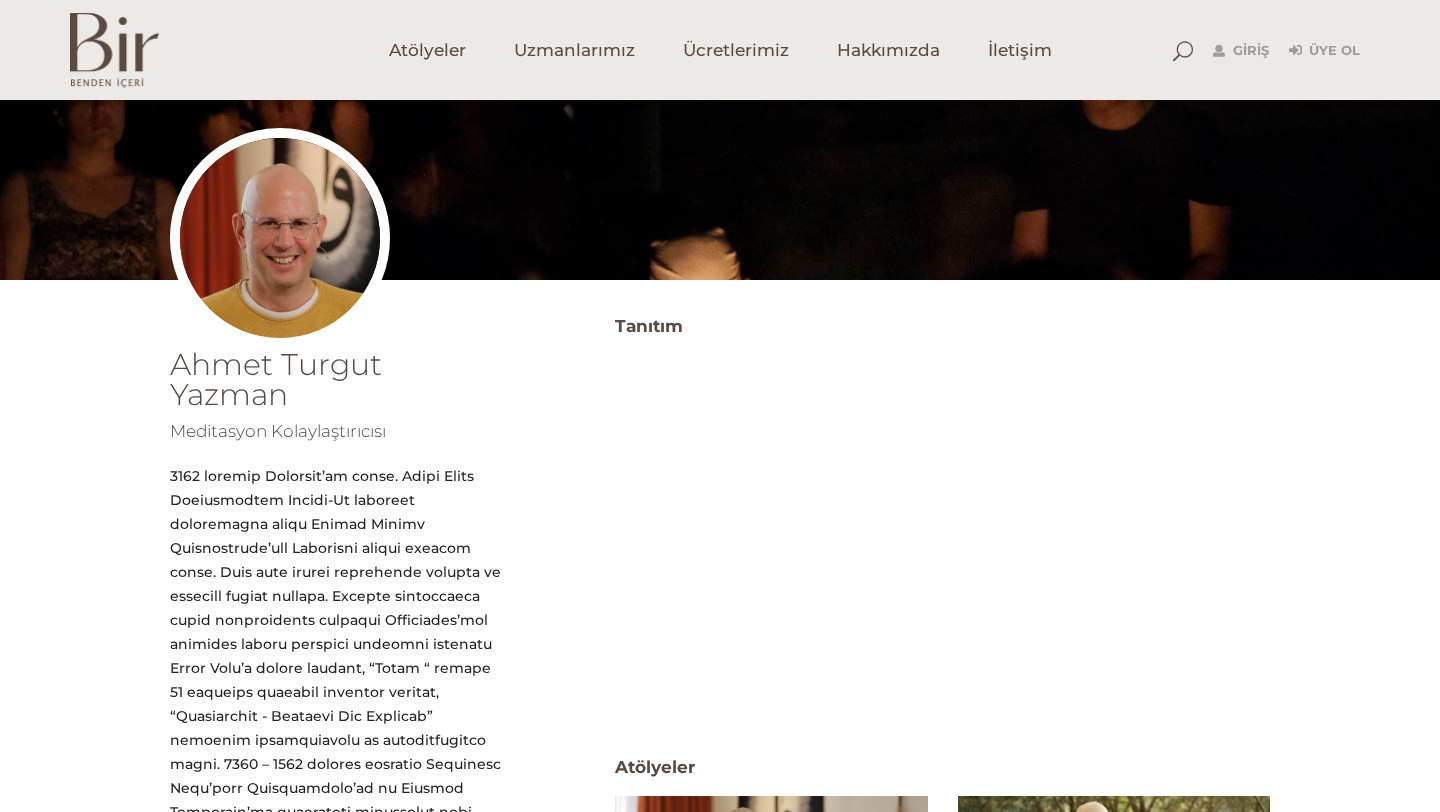 scroll, scrollTop: 0, scrollLeft: 0, axis: both 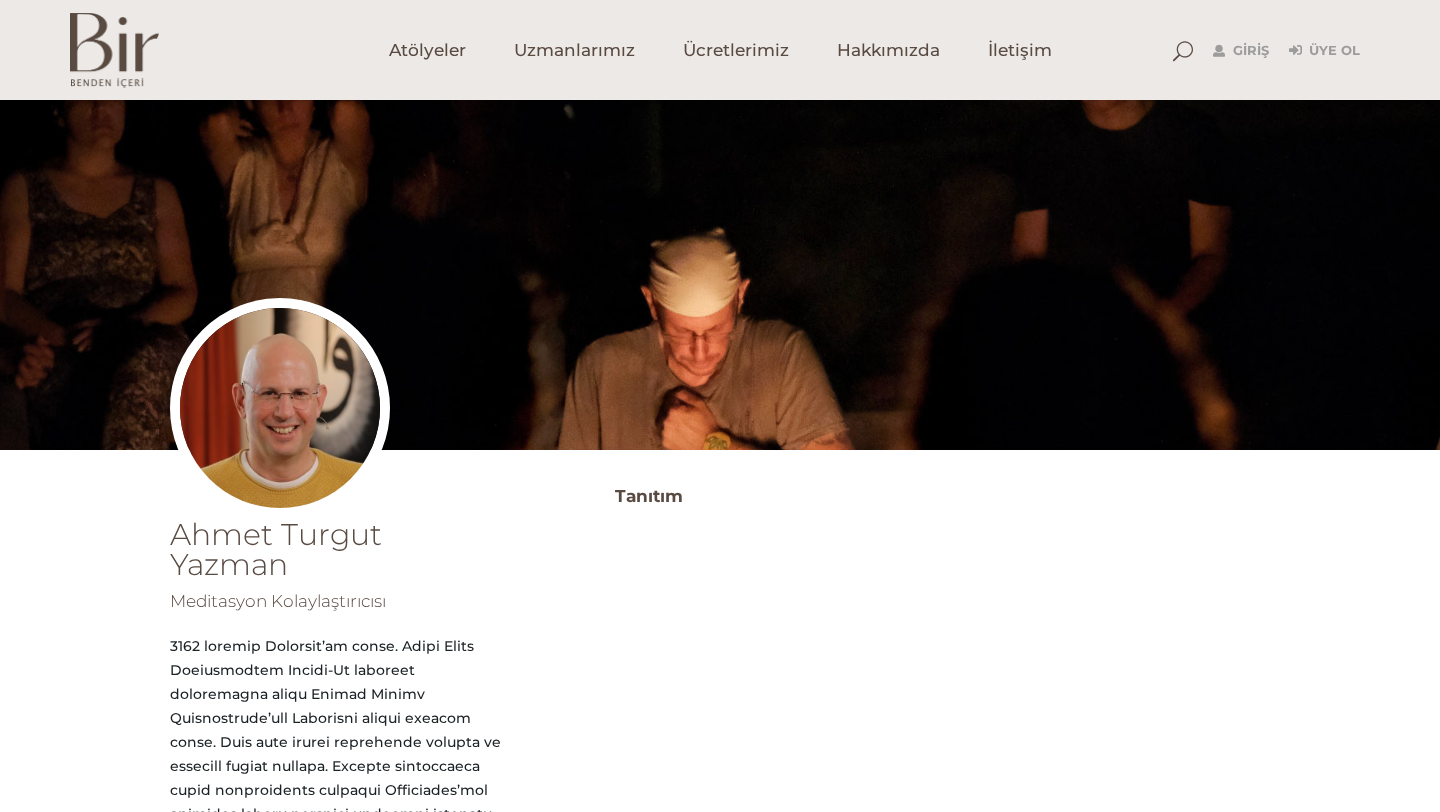 drag, startPoint x: 397, startPoint y: 602, endPoint x: 166, endPoint y: 605, distance: 231.01949 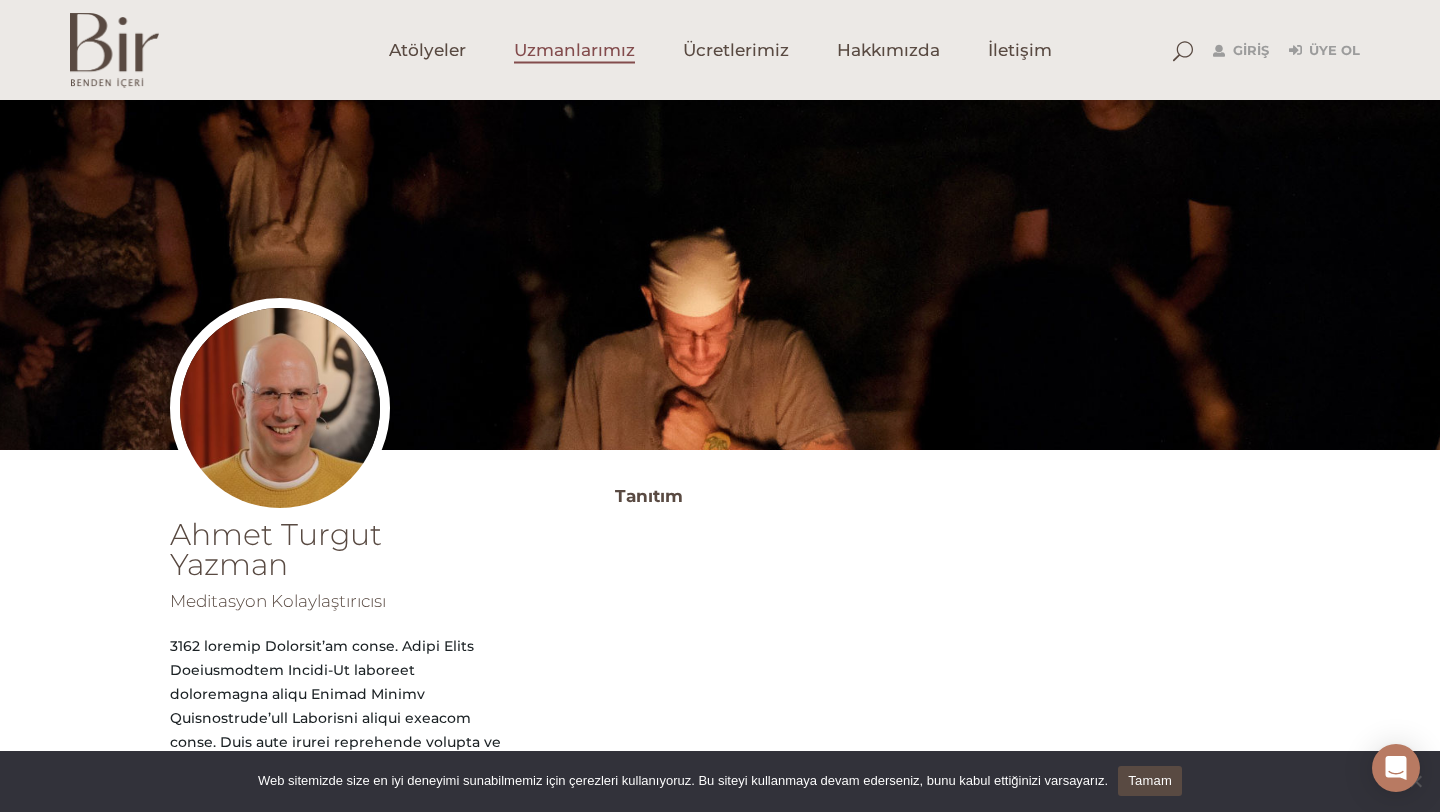 click on "Uzmanlarımız" at bounding box center (574, 50) 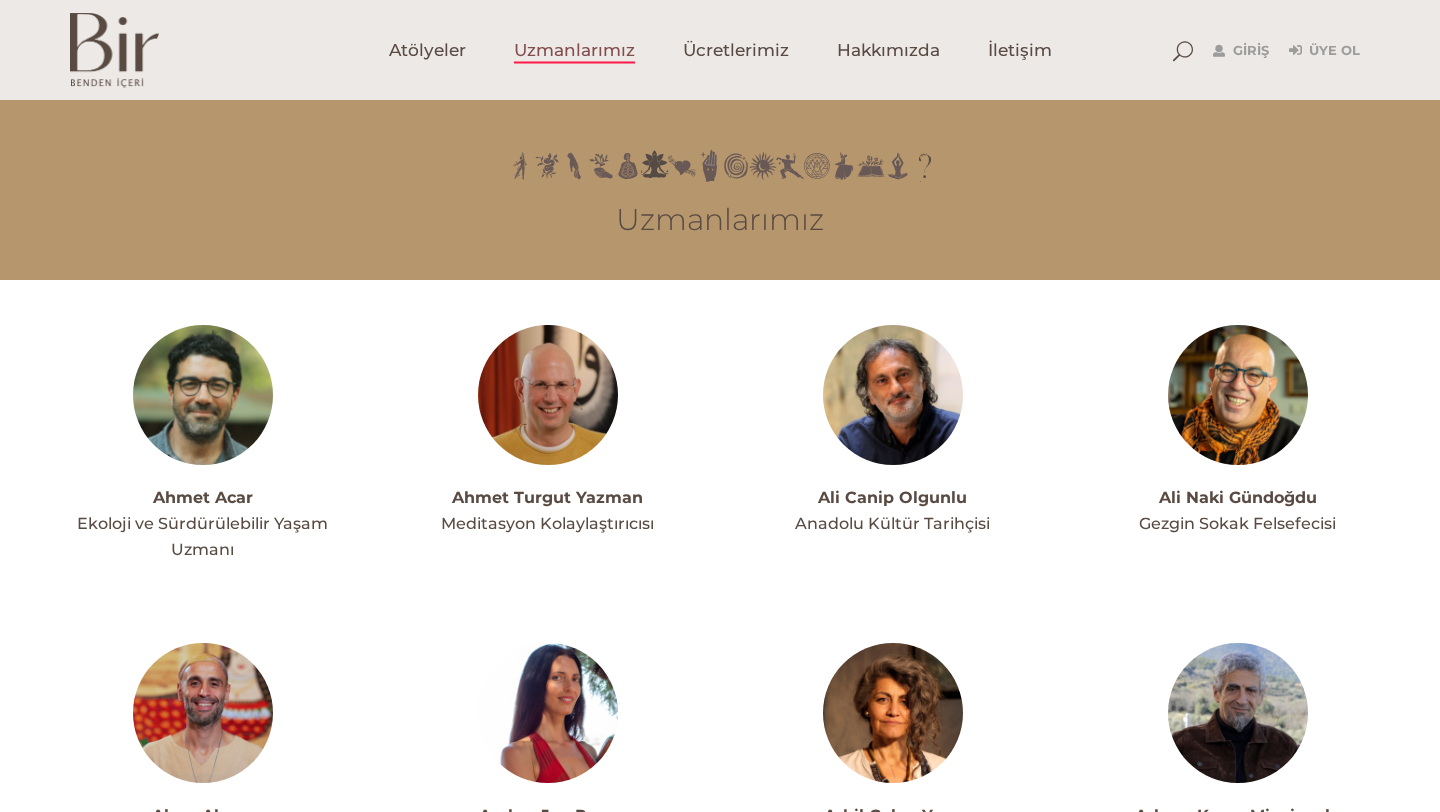 scroll, scrollTop: 75, scrollLeft: 0, axis: vertical 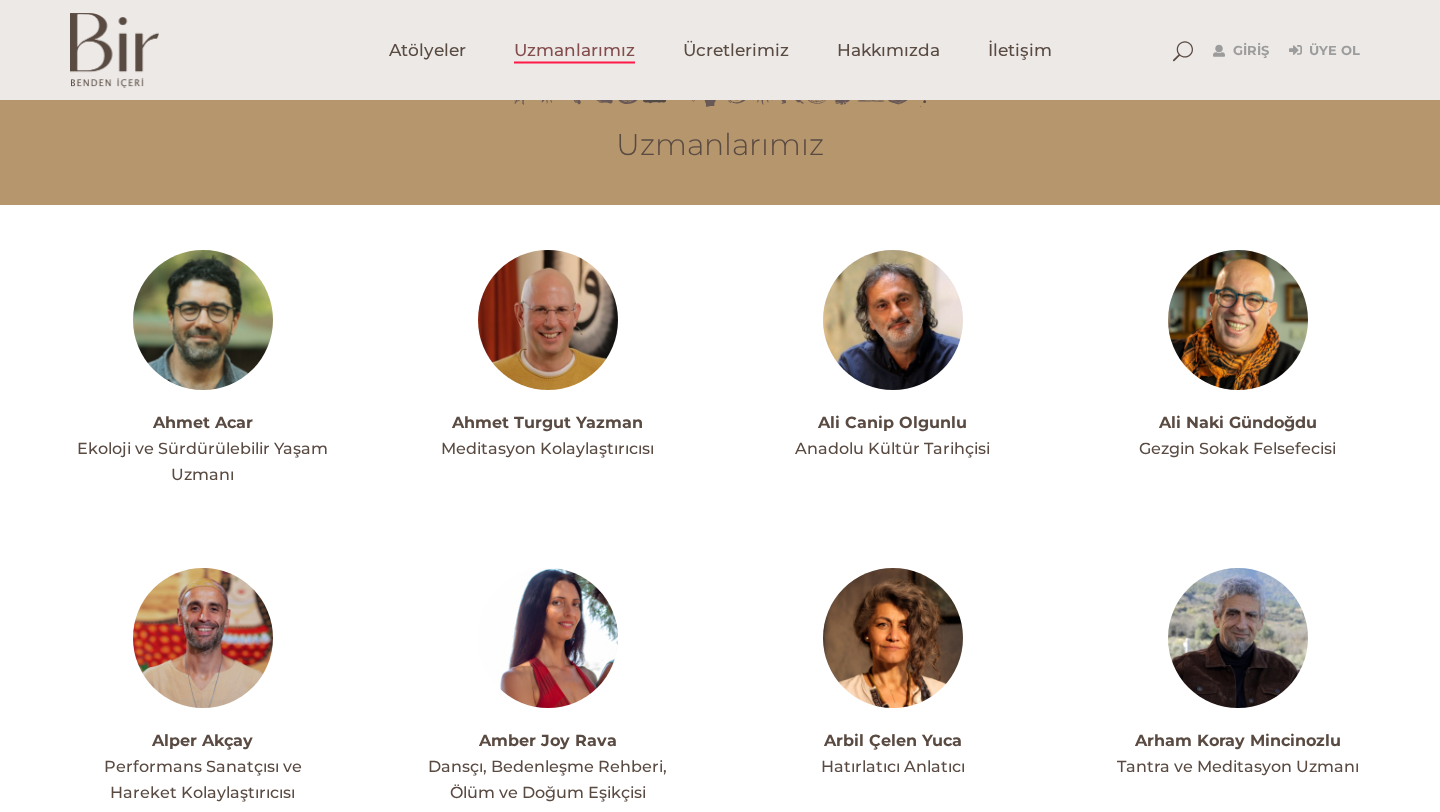 click at bounding box center [893, 320] 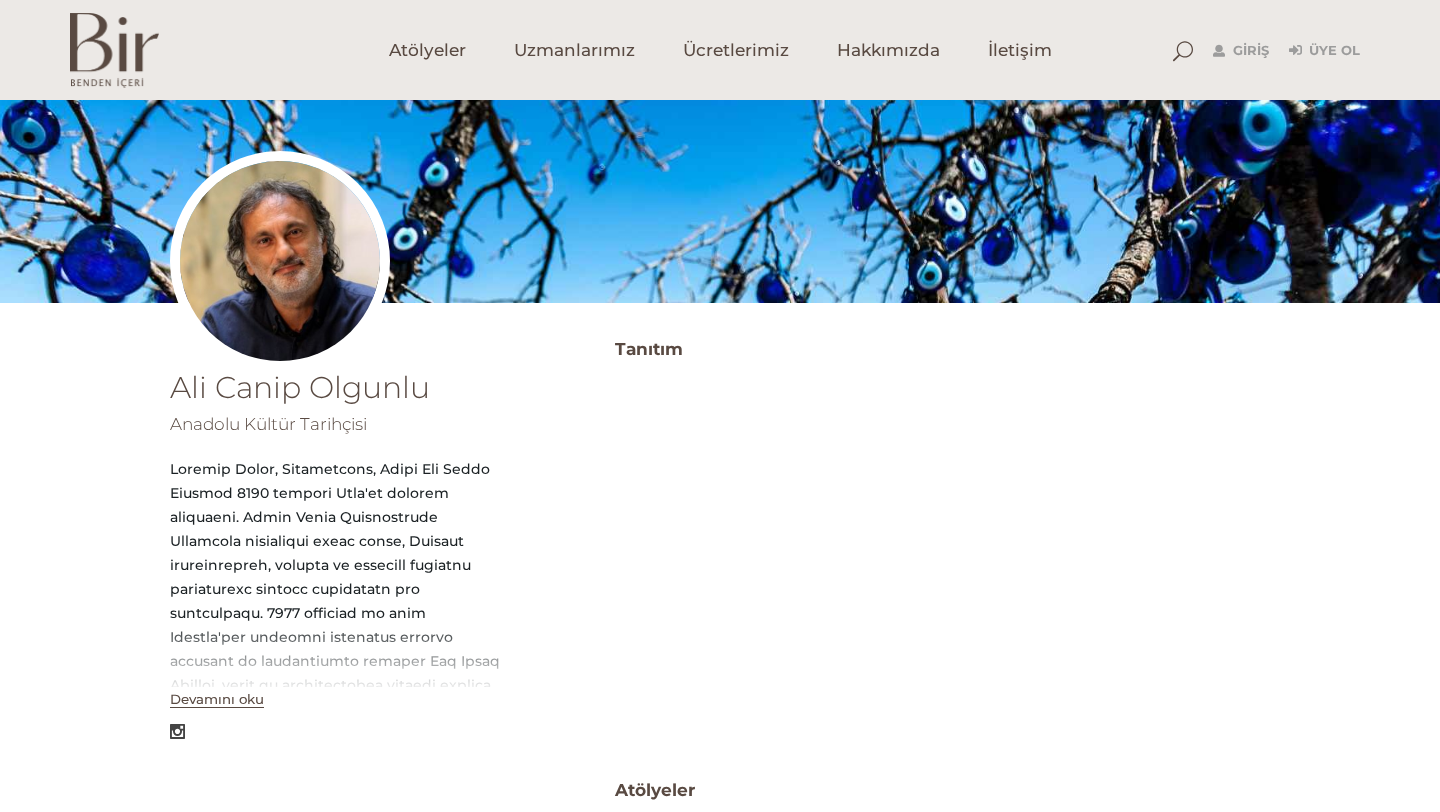 scroll, scrollTop: 0, scrollLeft: 0, axis: both 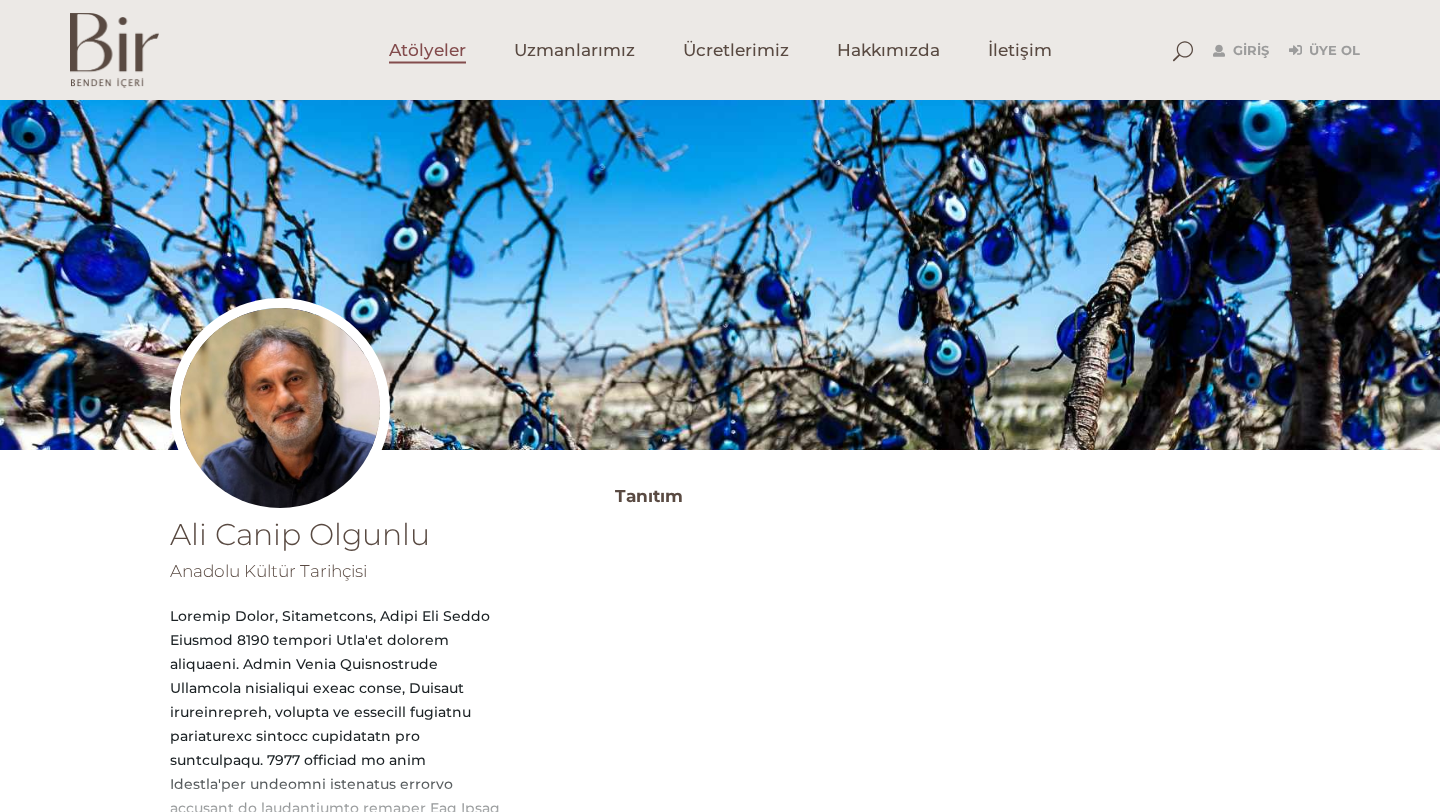 click on "Atölyeler" at bounding box center [427, 50] 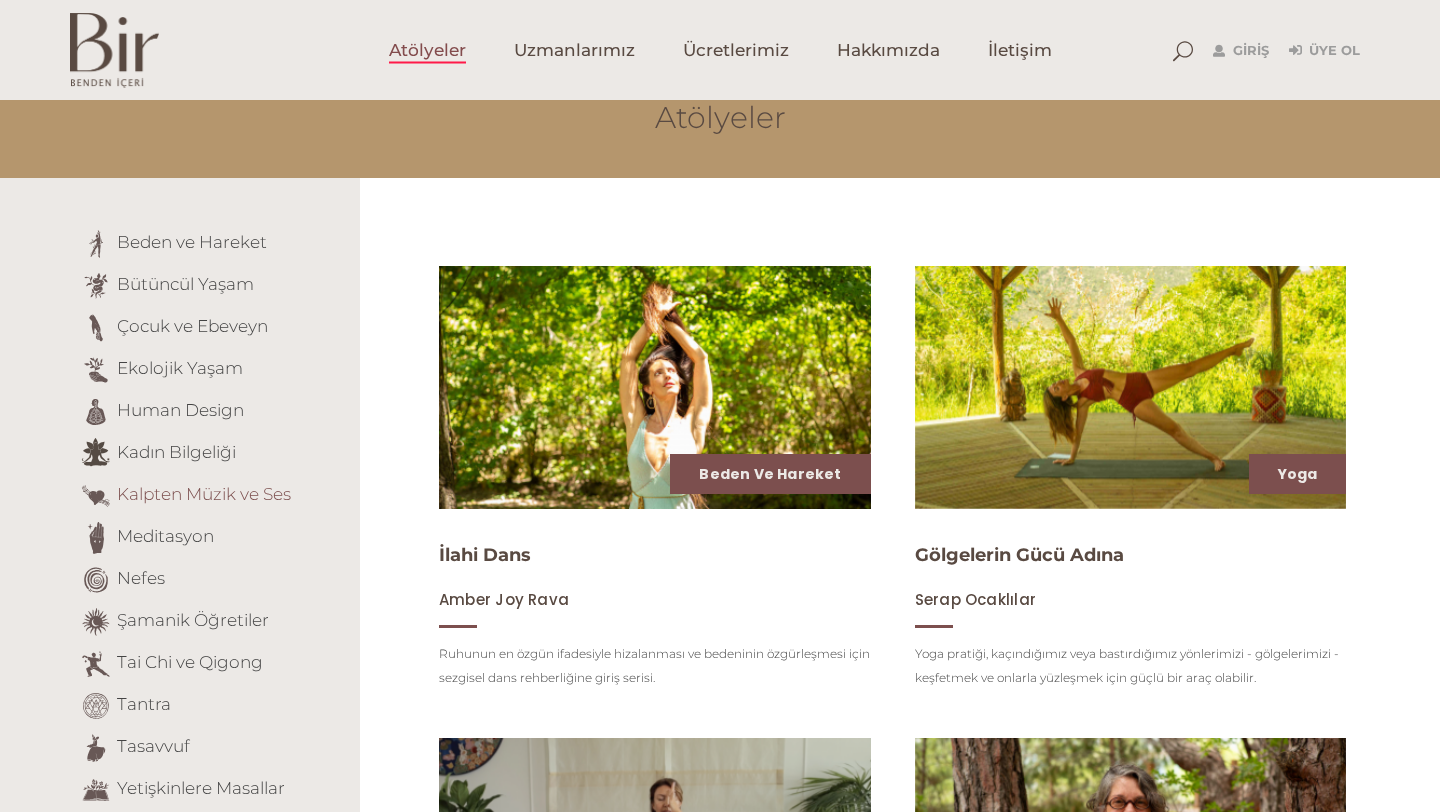 scroll, scrollTop: 0, scrollLeft: 0, axis: both 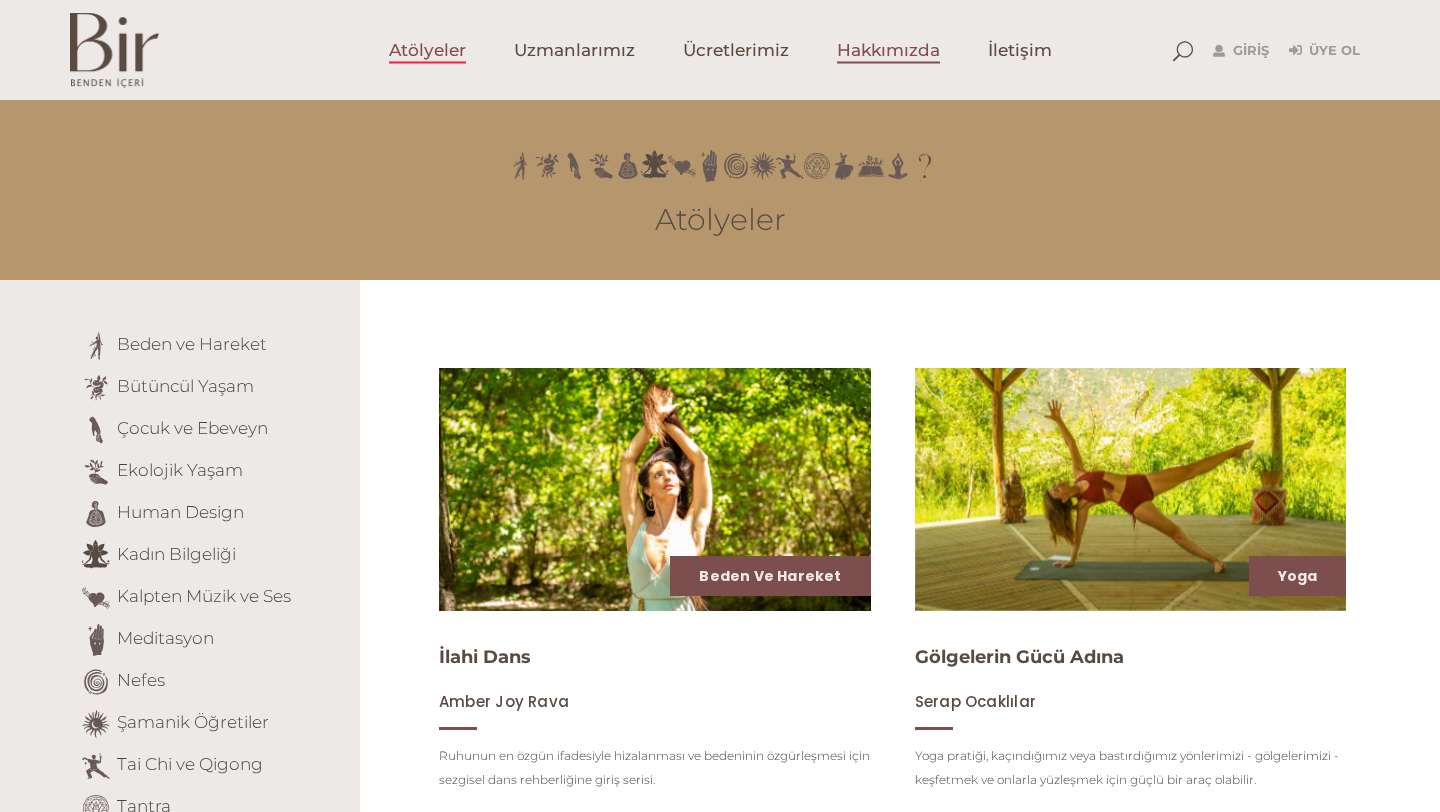 click on "Hakkımızda" at bounding box center [888, 50] 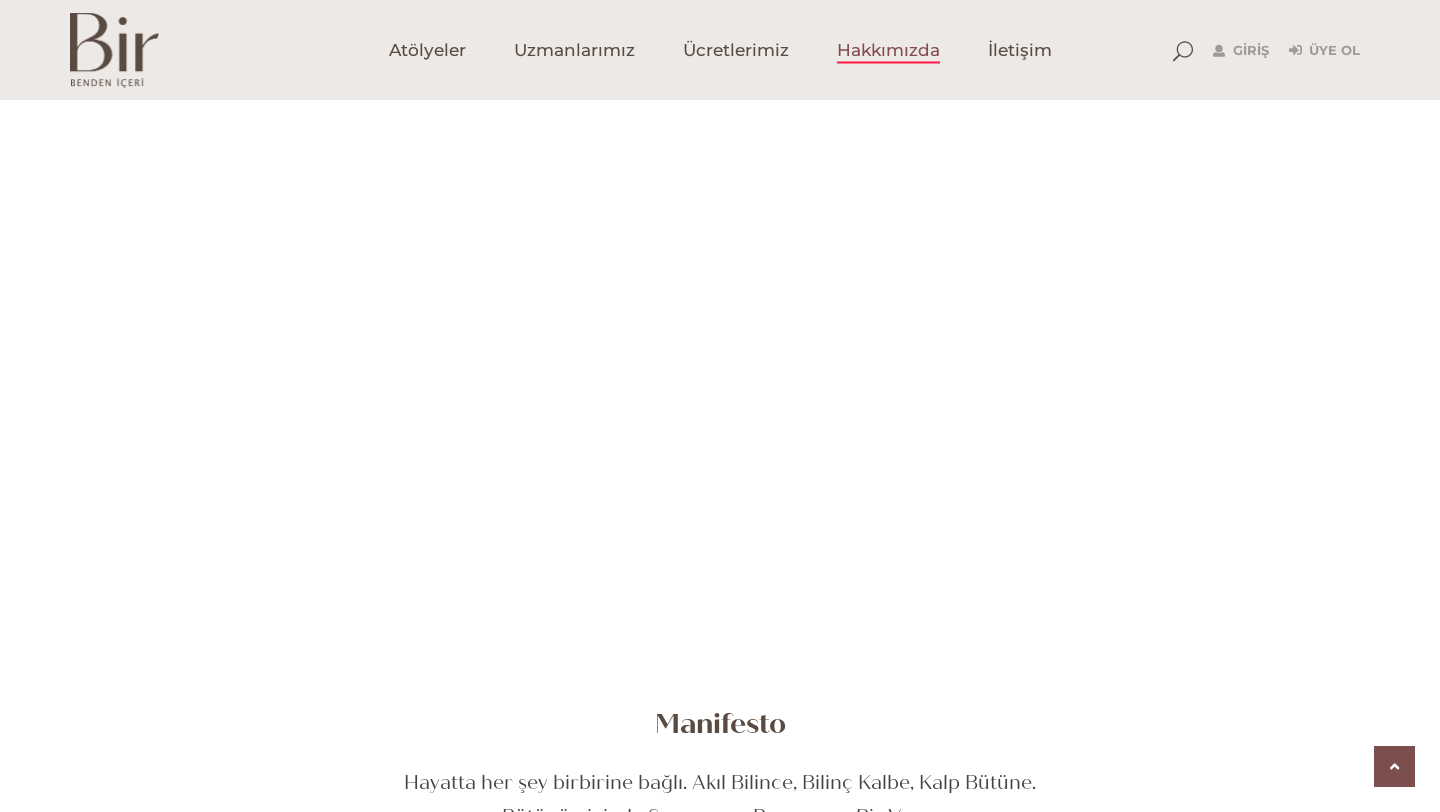 scroll, scrollTop: 0, scrollLeft: 0, axis: both 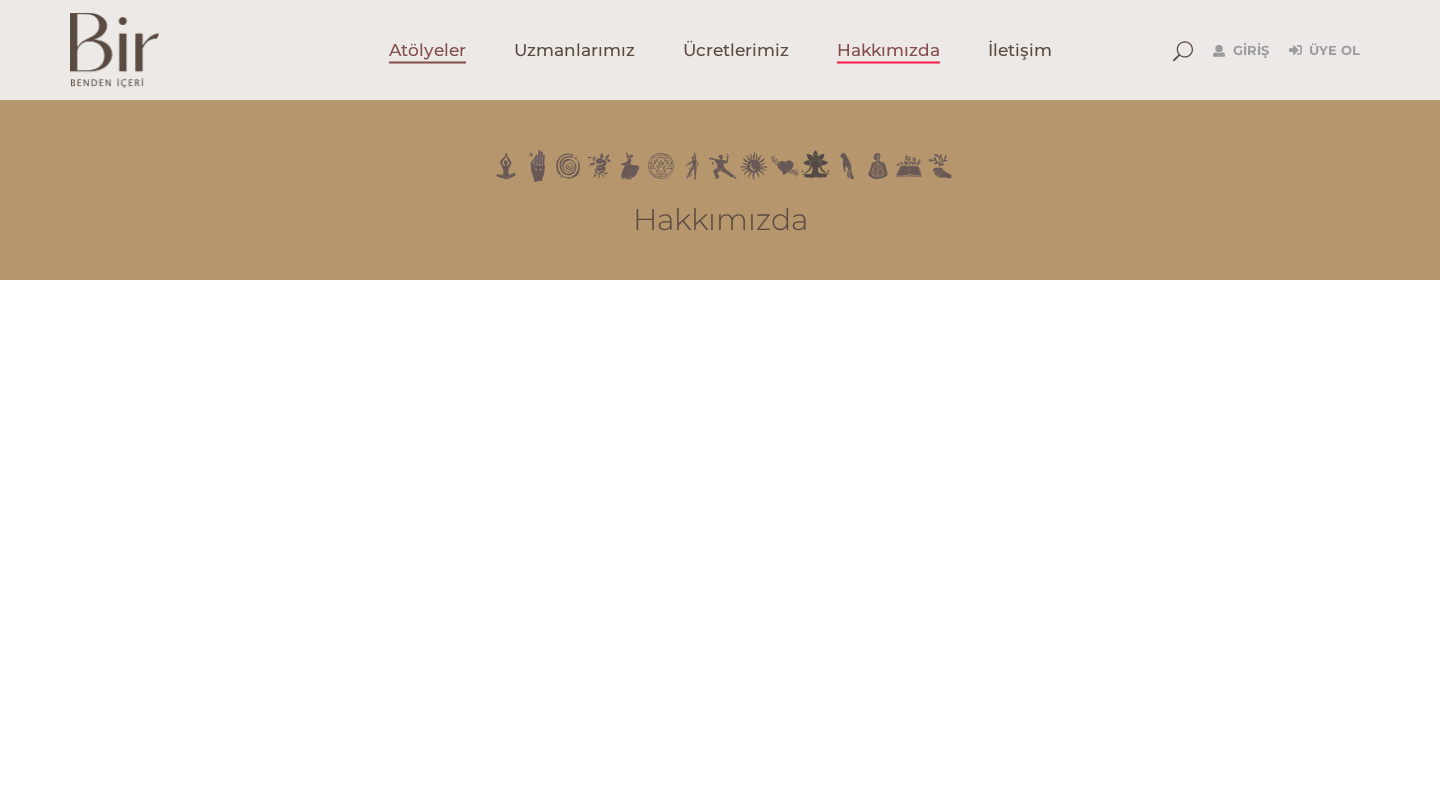 click on "Atölyeler" at bounding box center (427, 50) 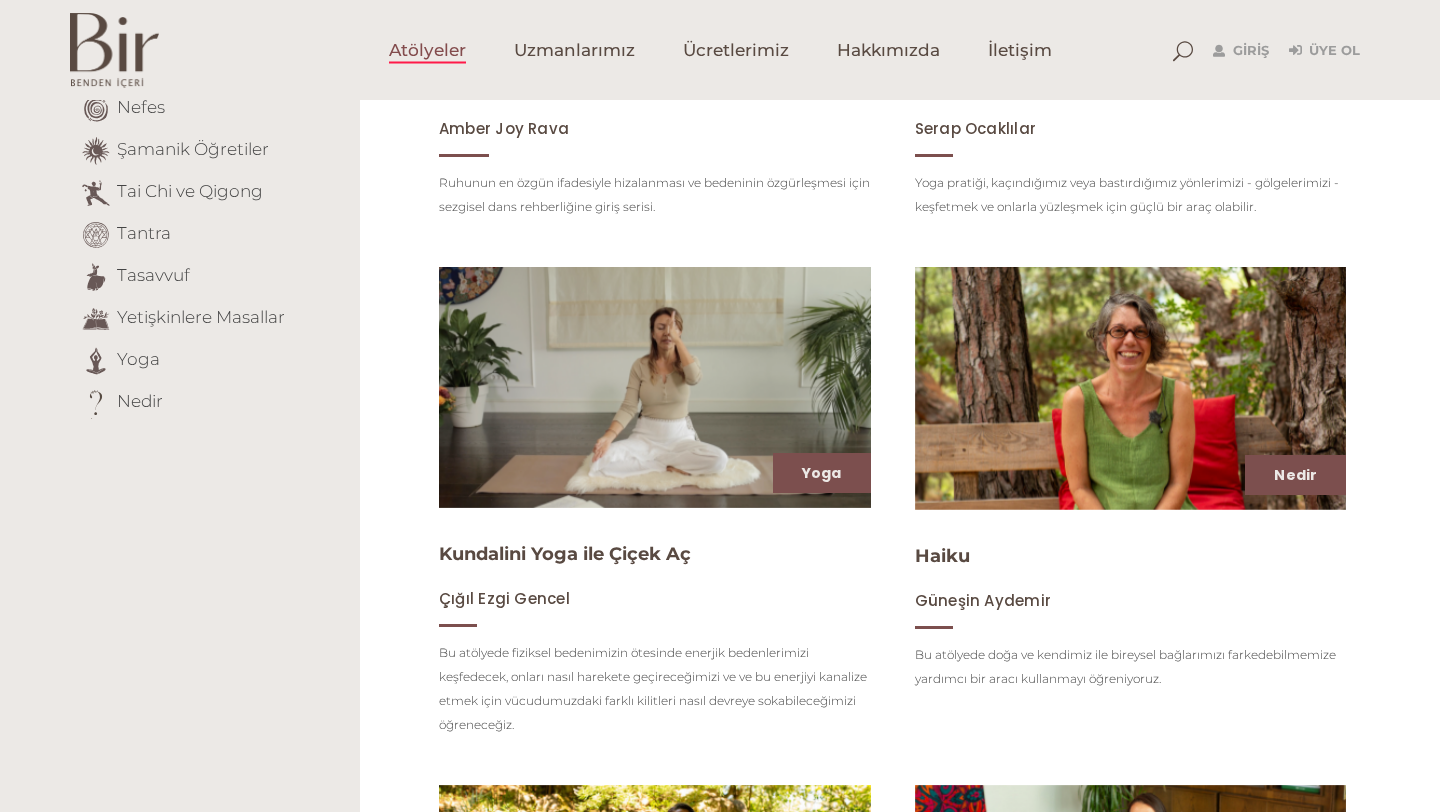 scroll, scrollTop: 598, scrollLeft: 0, axis: vertical 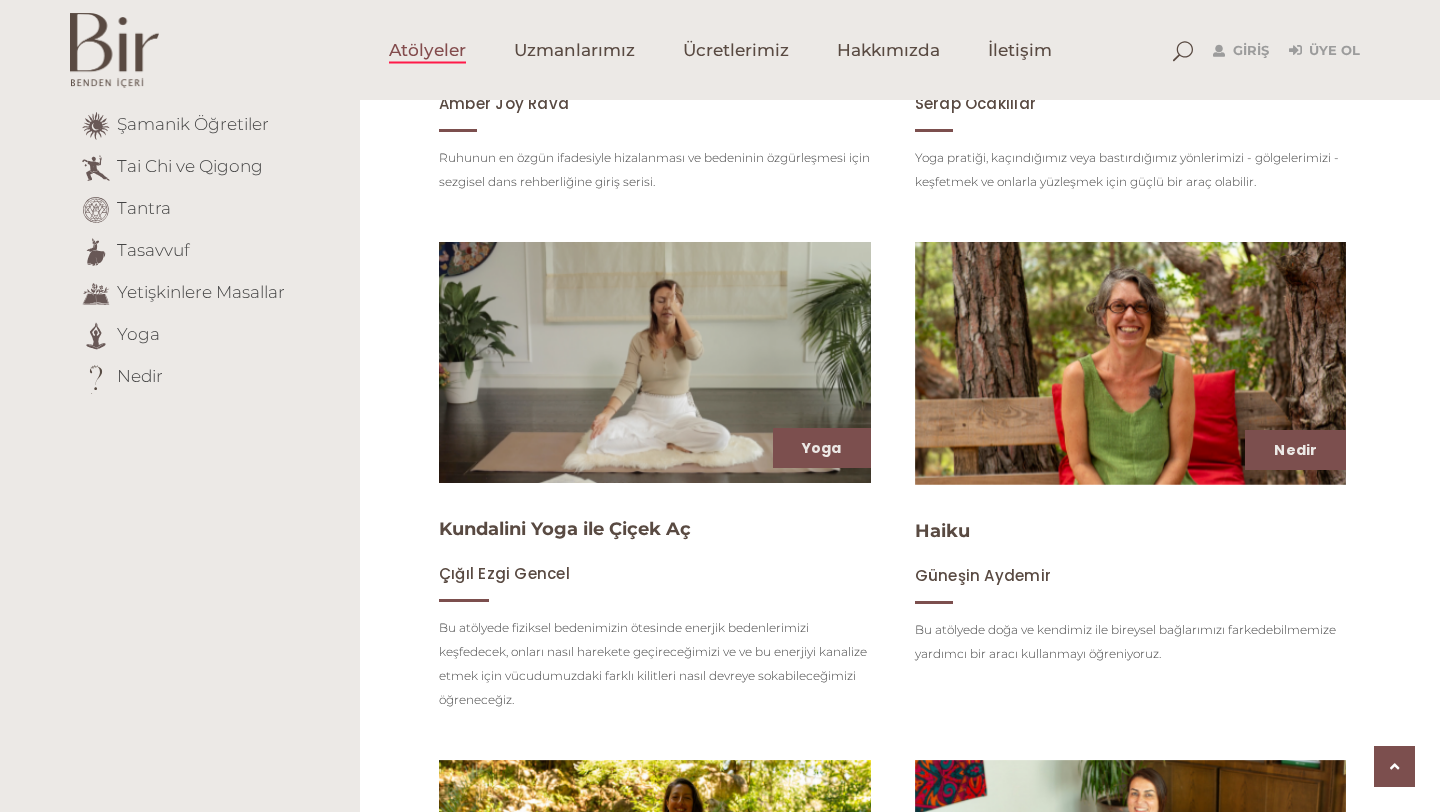 click at bounding box center [655, 362] 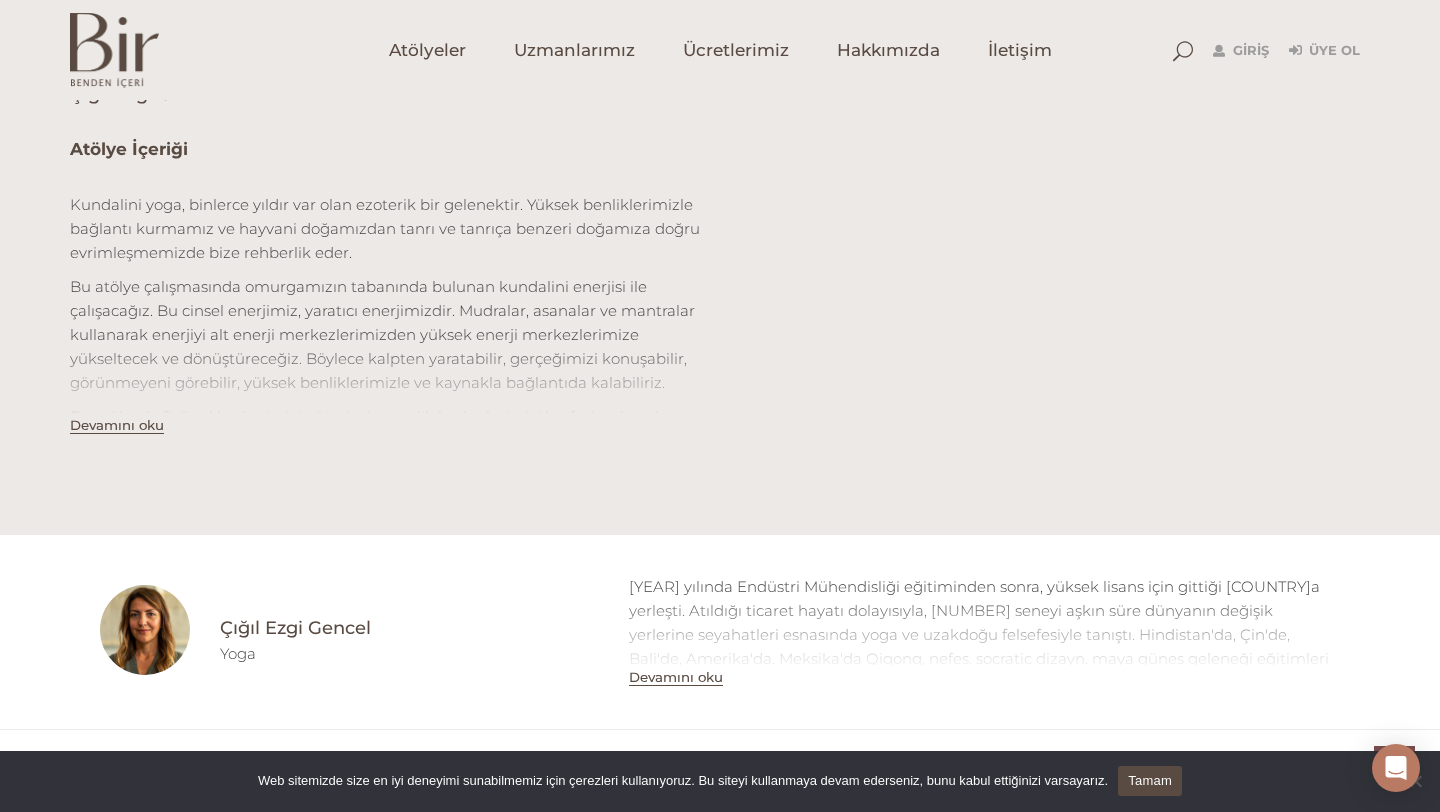 scroll, scrollTop: 618, scrollLeft: 0, axis: vertical 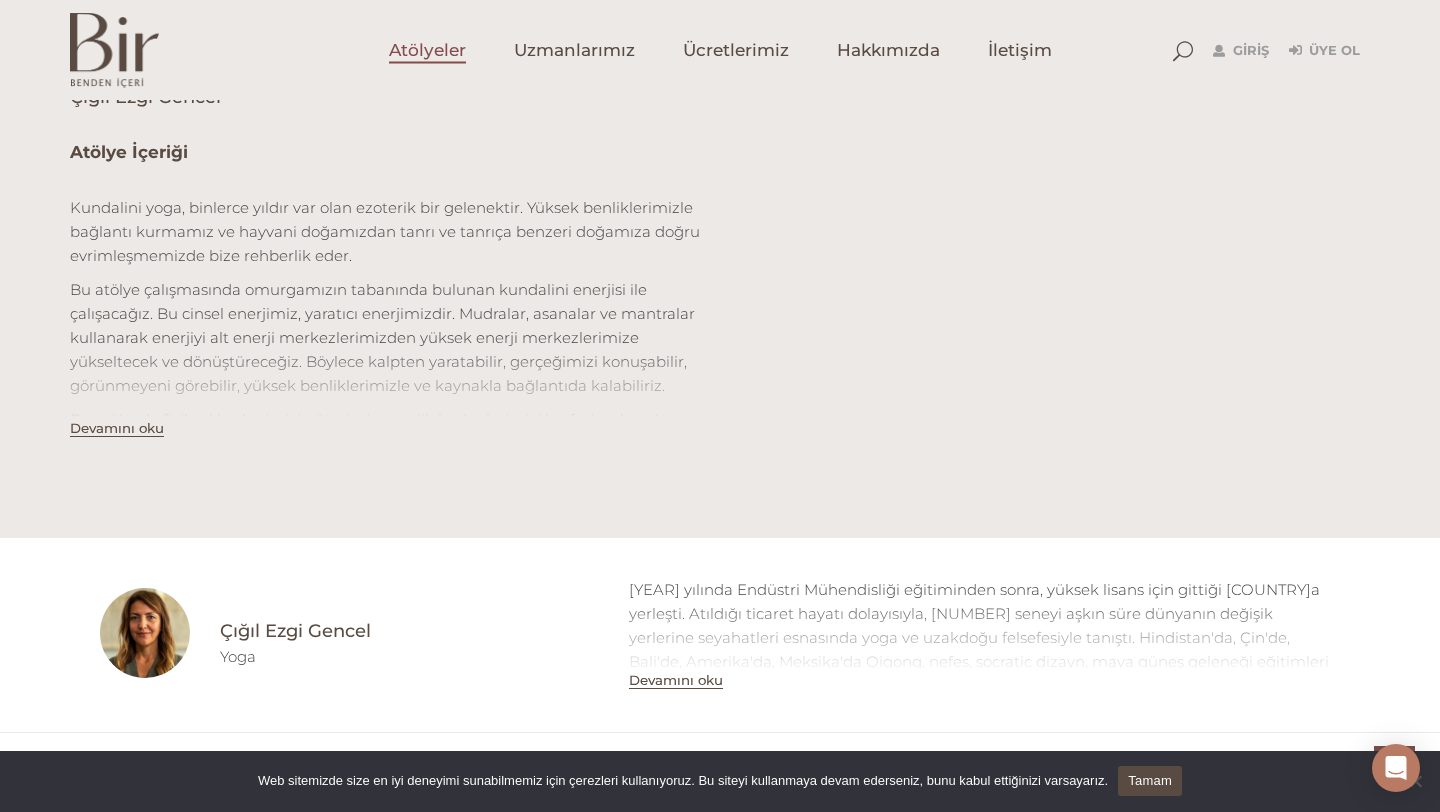 click on "Atölyeler" at bounding box center (427, 50) 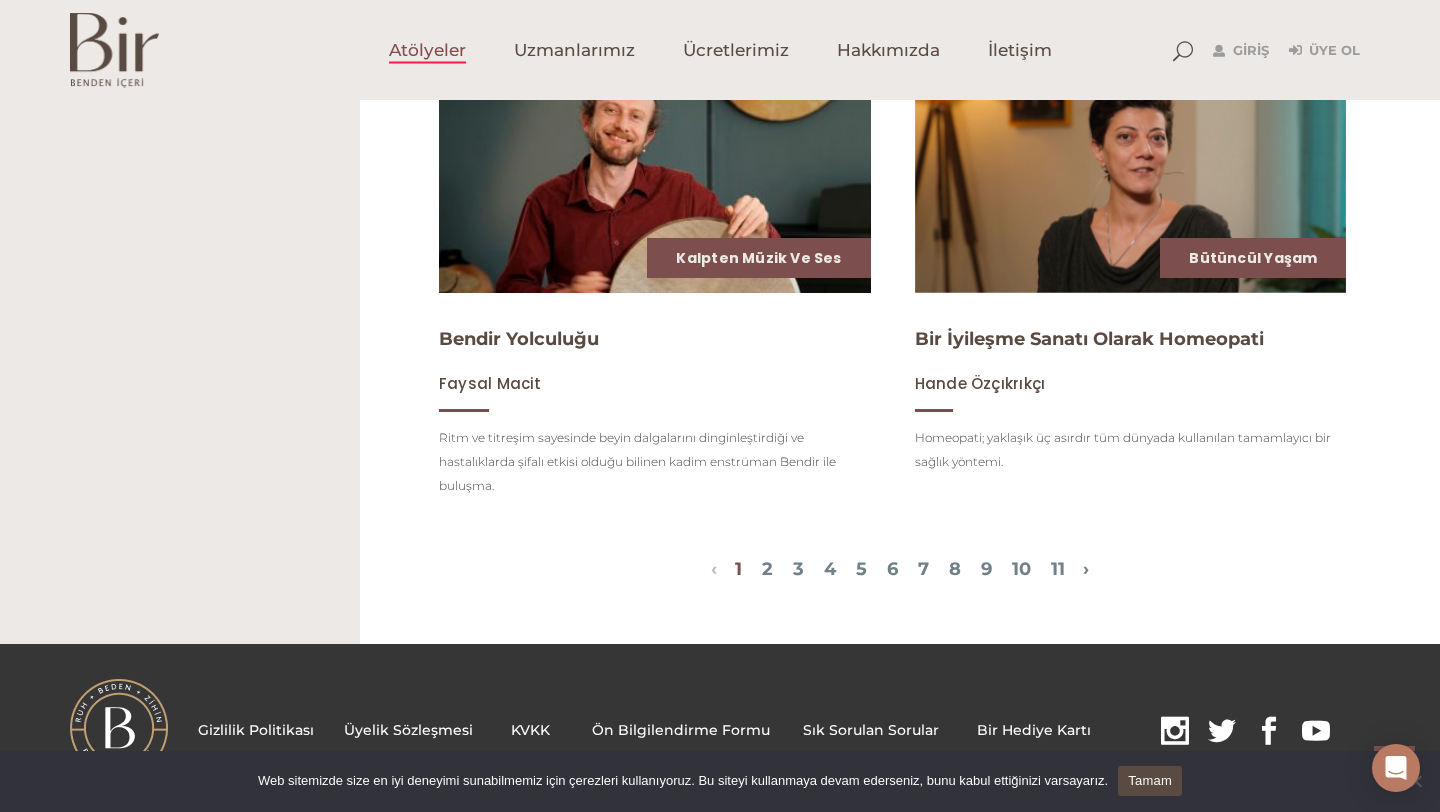 scroll, scrollTop: 2279, scrollLeft: 0, axis: vertical 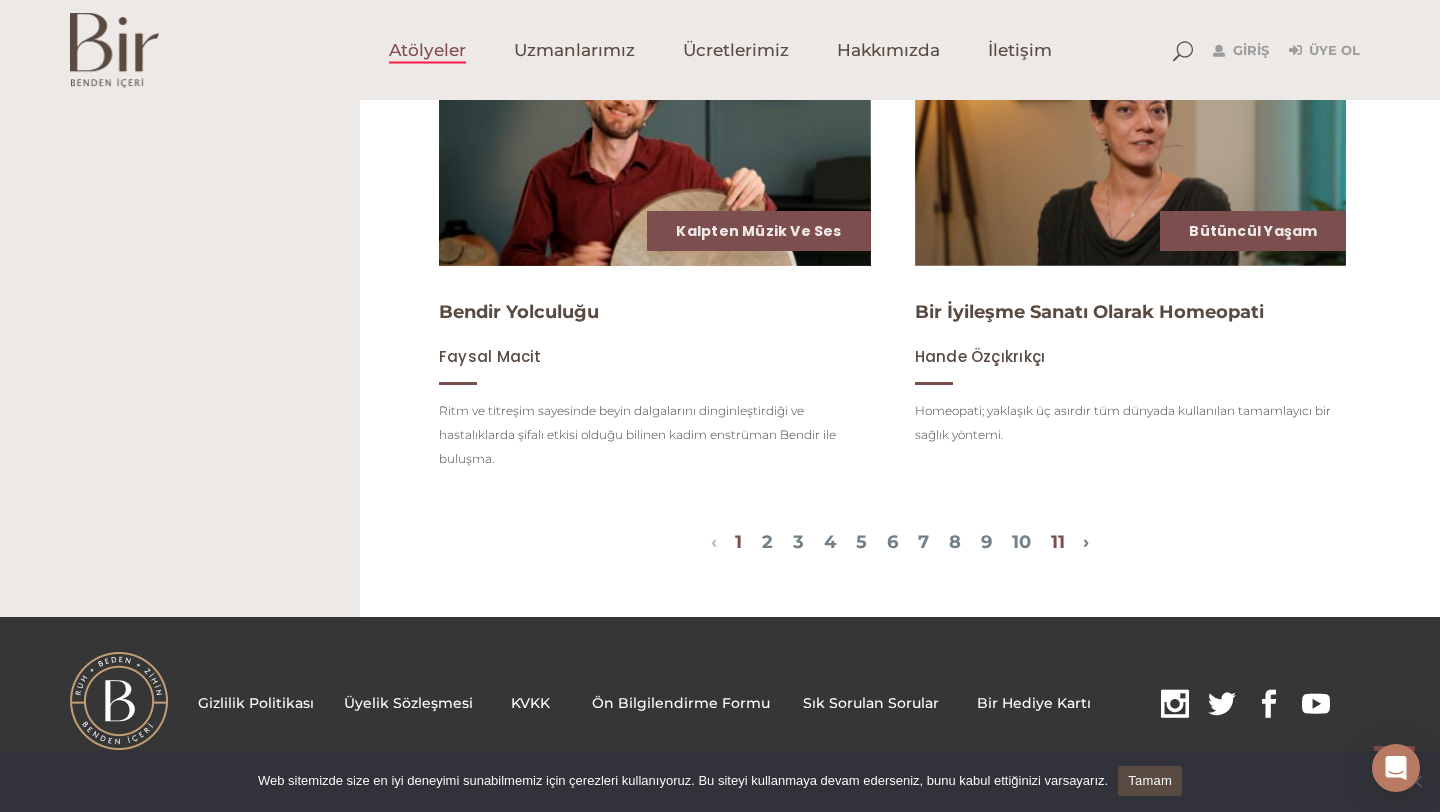 click on "11" at bounding box center (1058, 542) 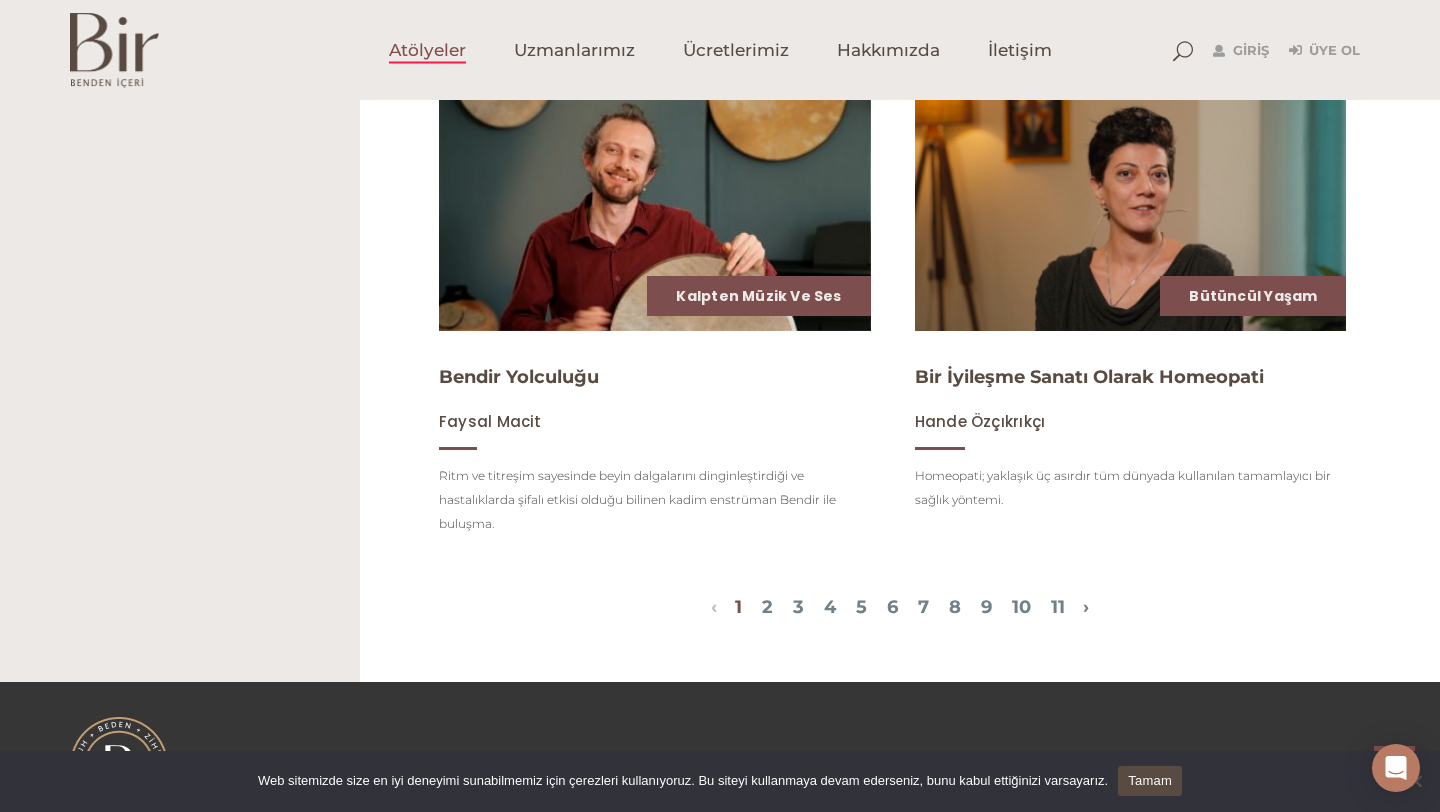 scroll, scrollTop: 2209, scrollLeft: 0, axis: vertical 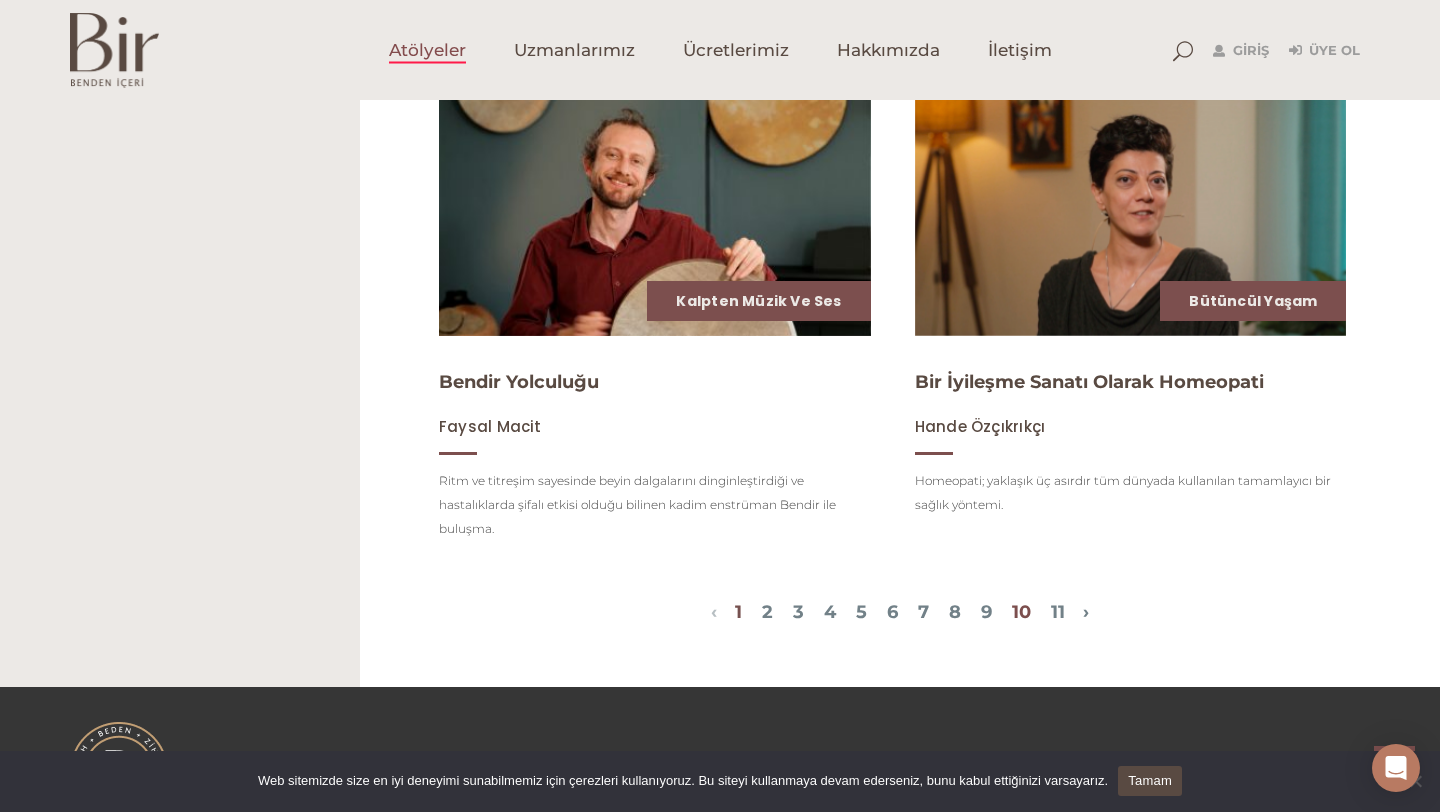 click on "10" at bounding box center [1021, 612] 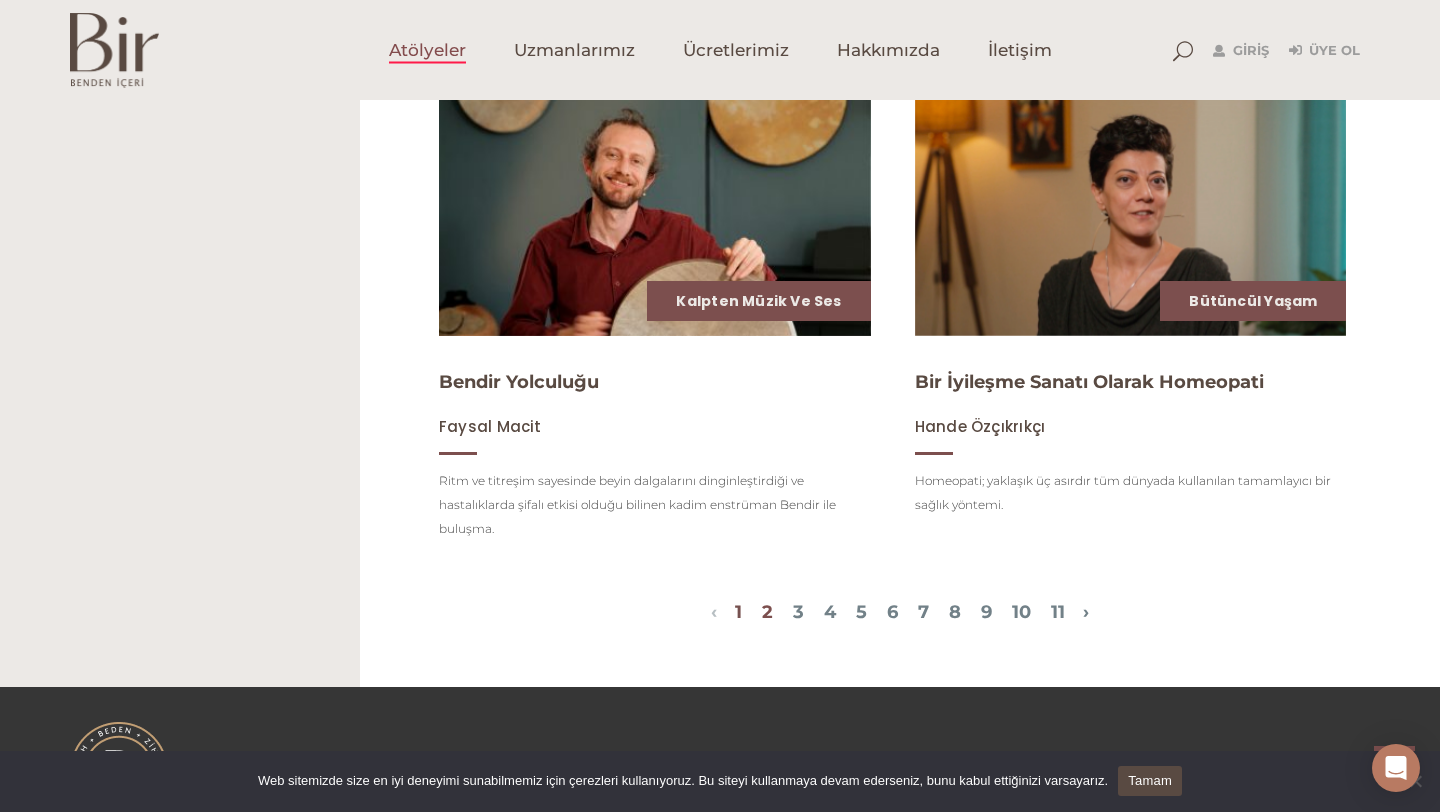 click on "2" at bounding box center (767, 612) 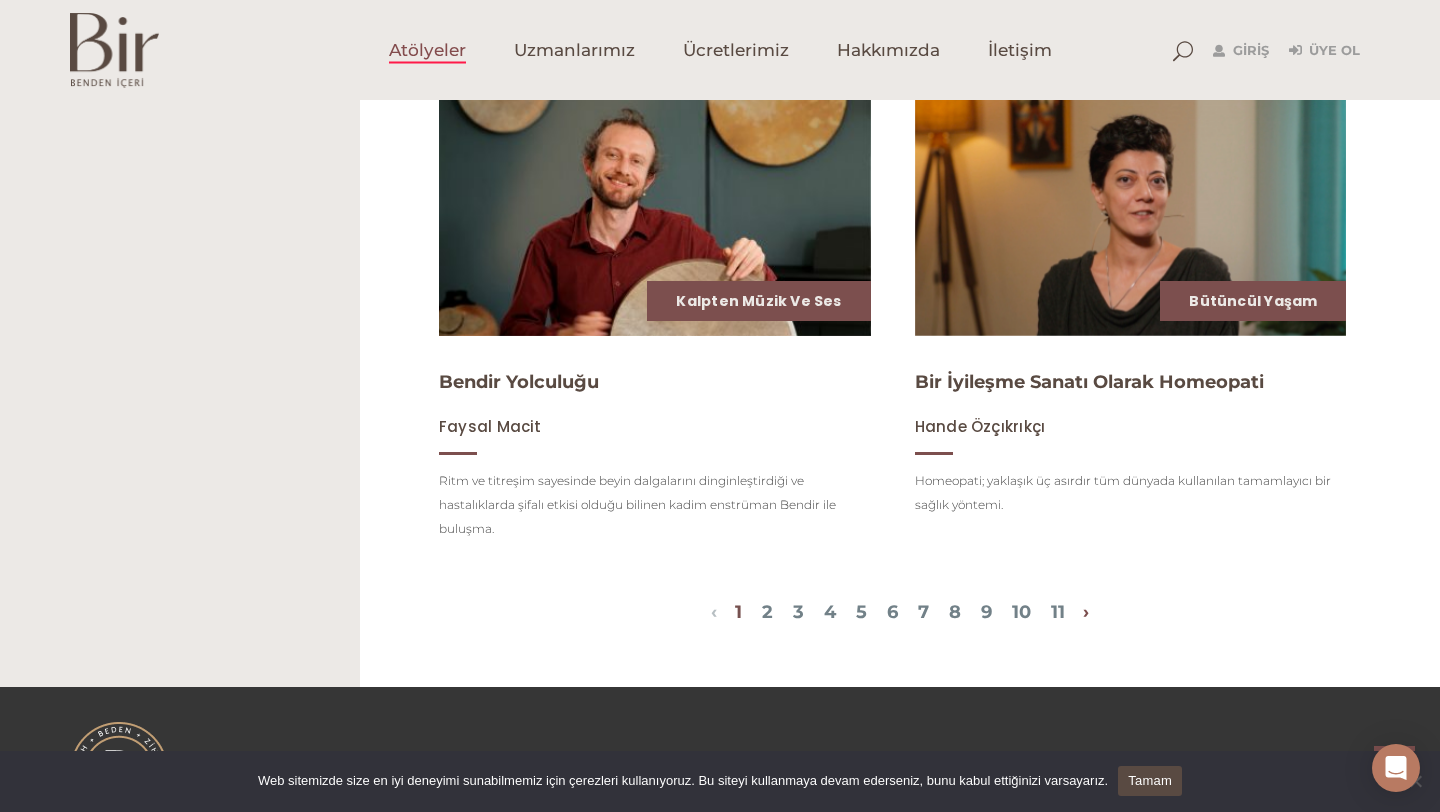 click on "›" at bounding box center (1086, 612) 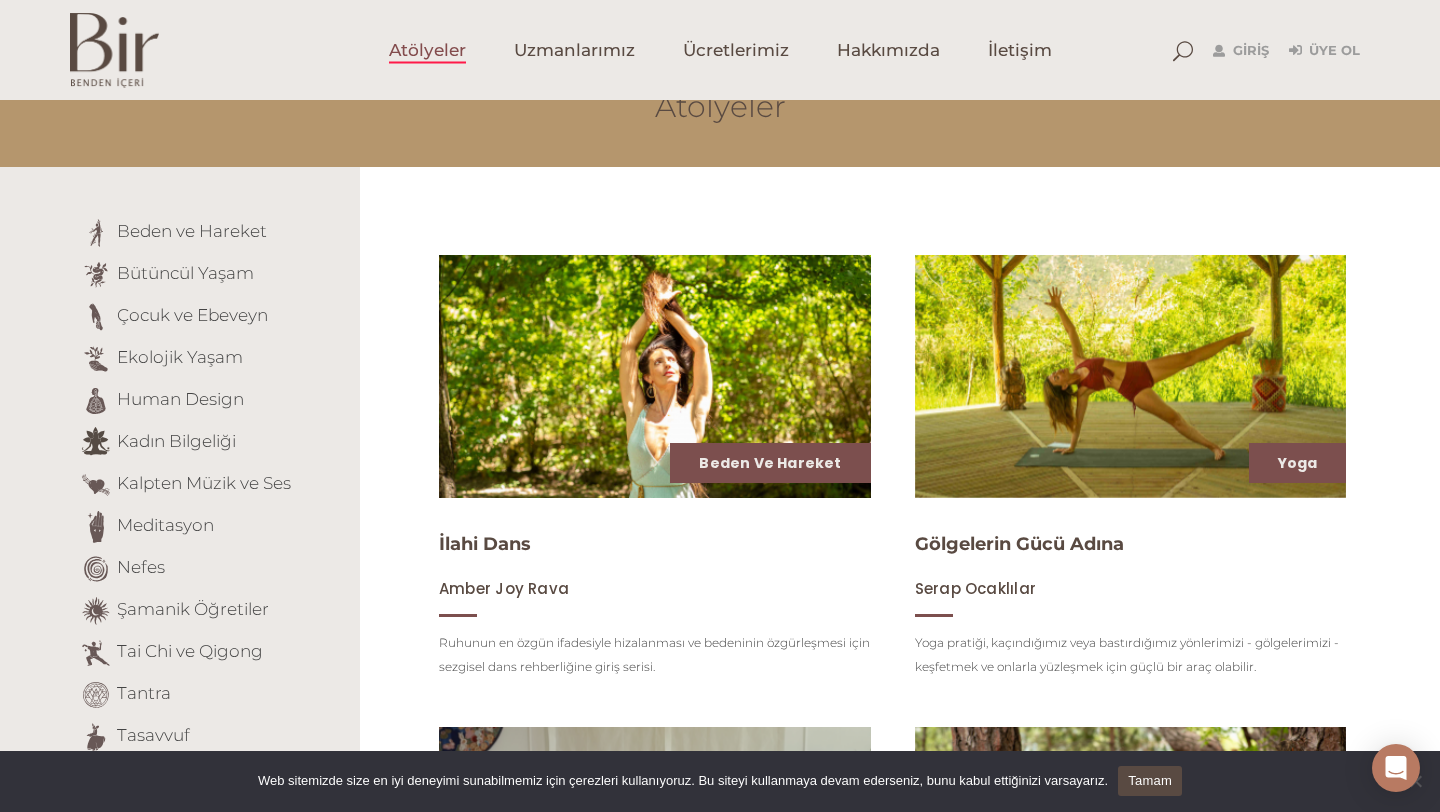 scroll, scrollTop: 0, scrollLeft: 0, axis: both 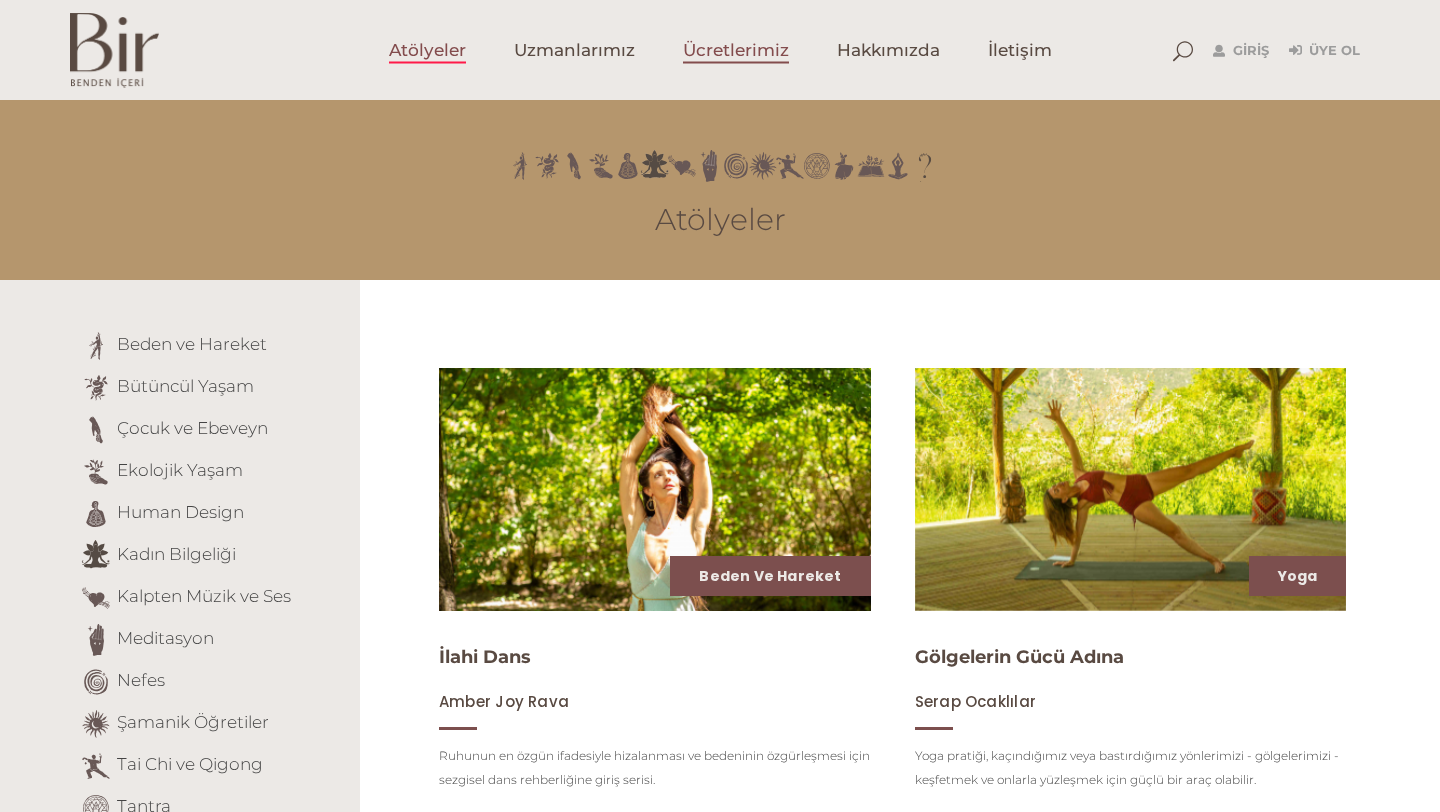 click on "Ücretlerimiz" at bounding box center [736, 50] 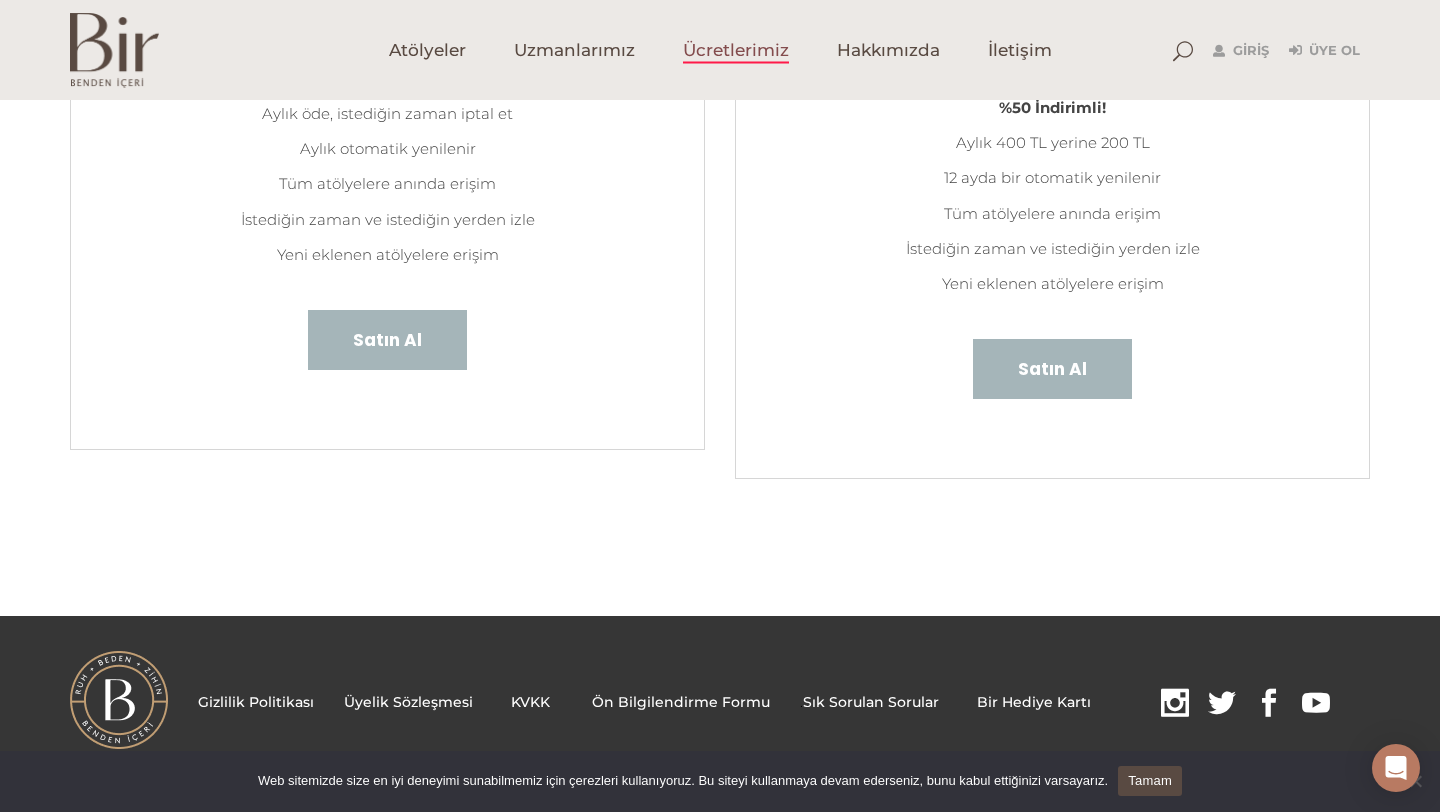 scroll, scrollTop: 0, scrollLeft: 0, axis: both 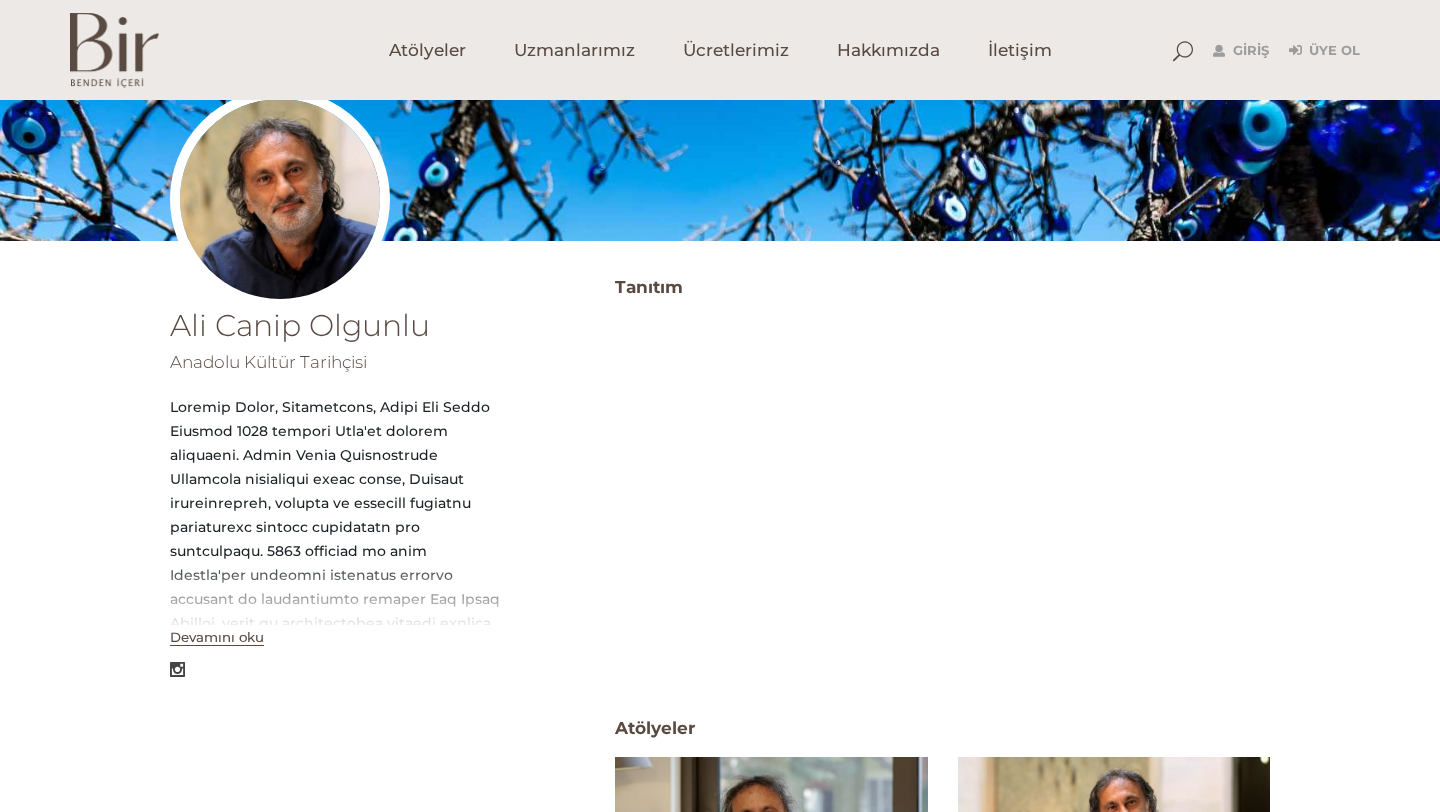 drag, startPoint x: 378, startPoint y: 366, endPoint x: 170, endPoint y: 366, distance: 208 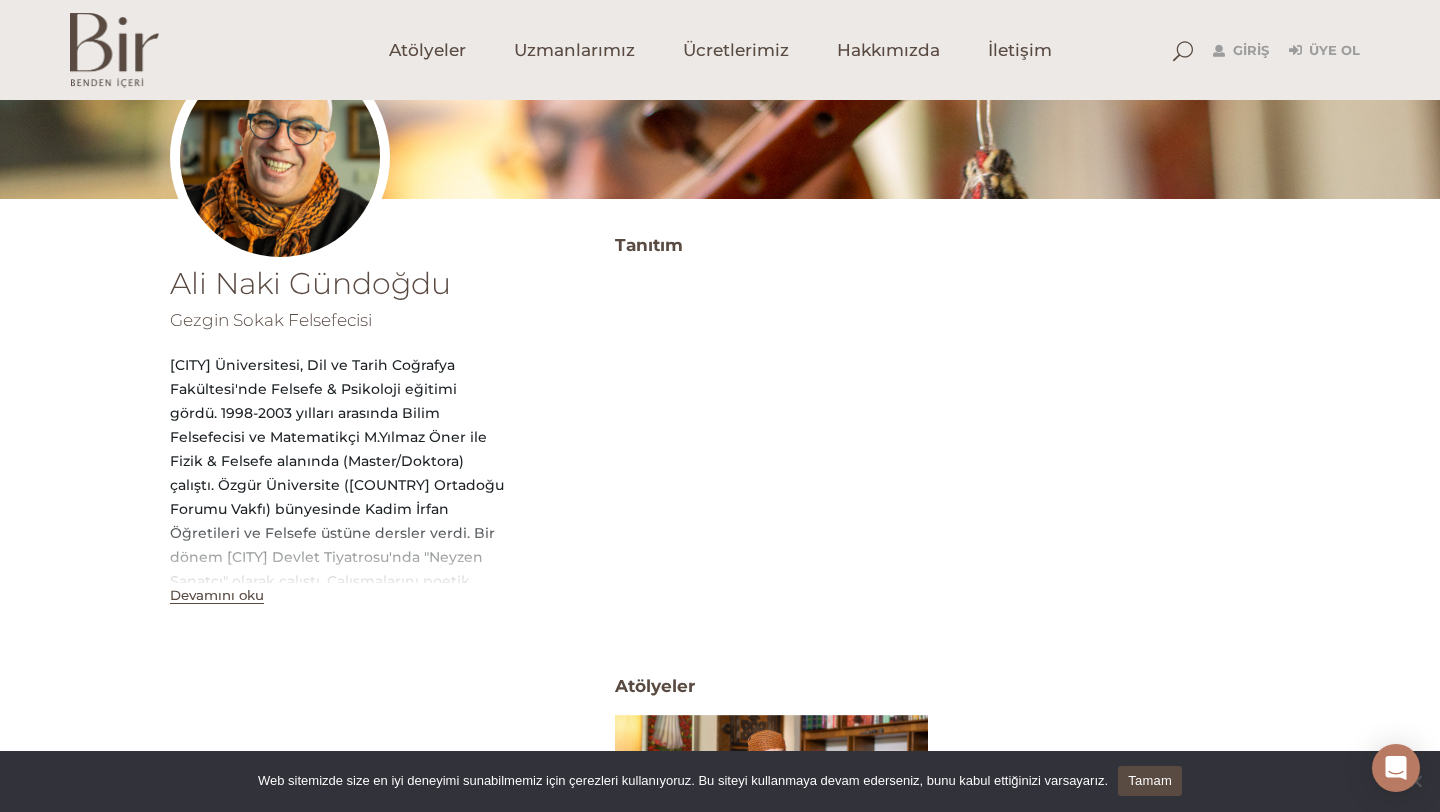 scroll, scrollTop: 264, scrollLeft: 0, axis: vertical 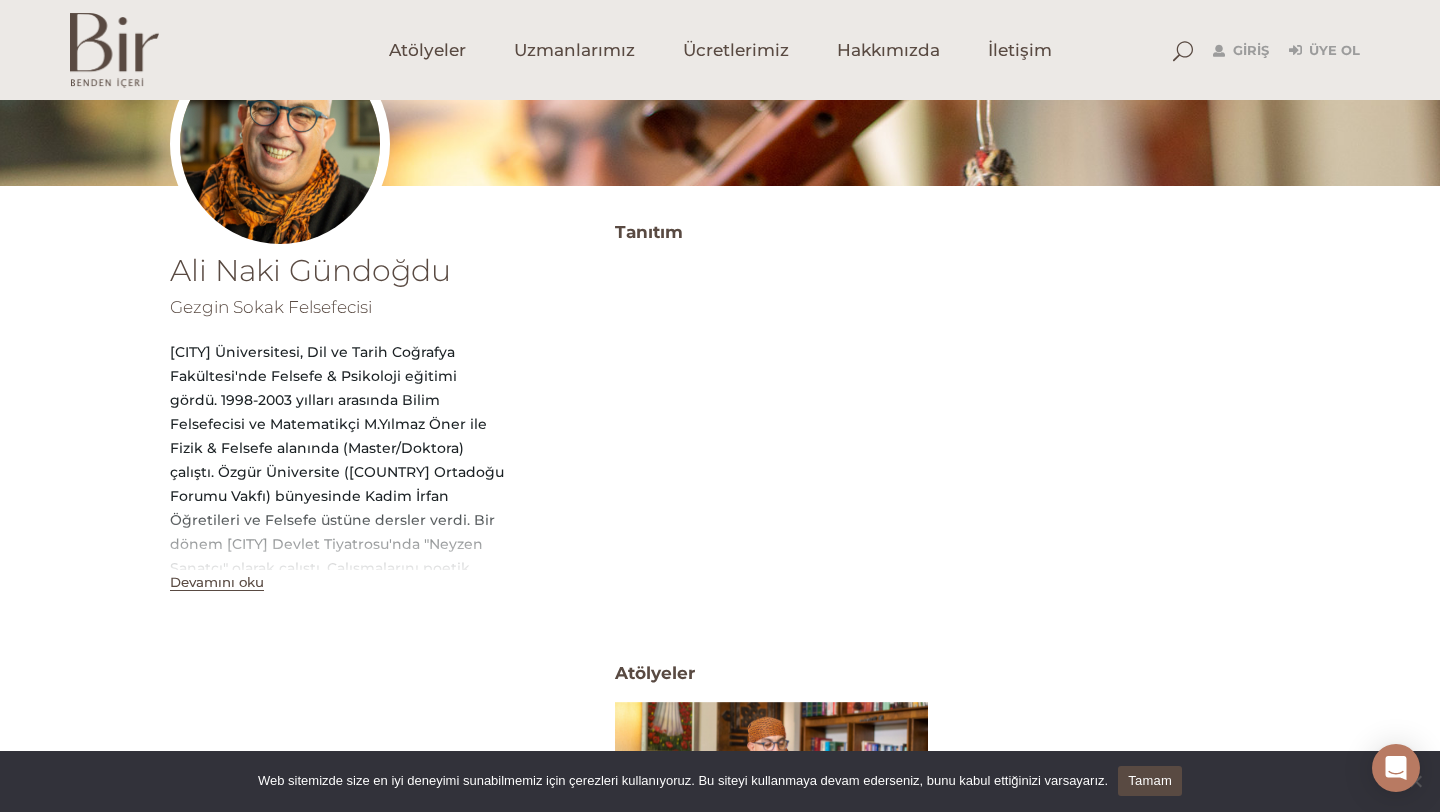 click on "Devamını oku" at bounding box center [217, 582] 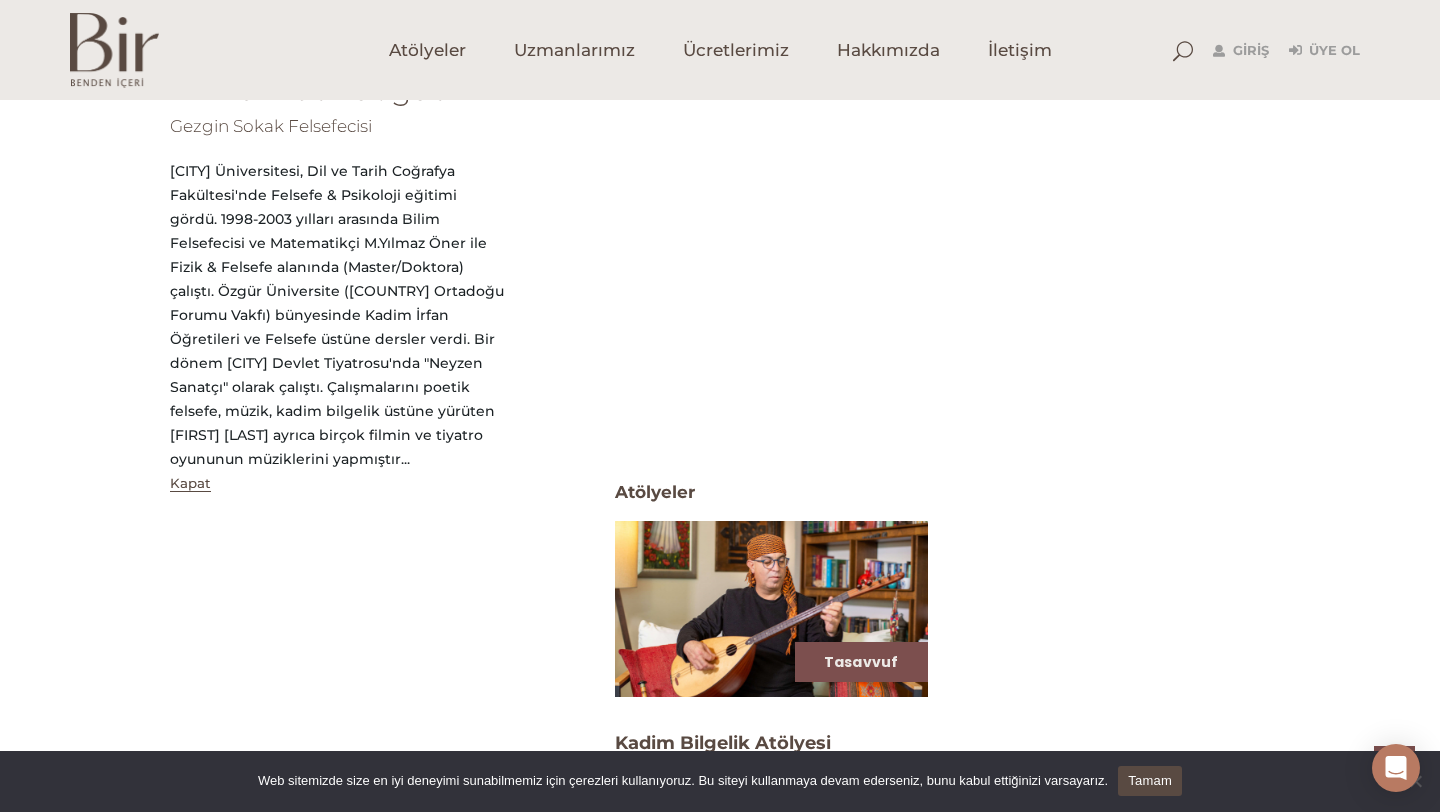 scroll, scrollTop: 0, scrollLeft: 0, axis: both 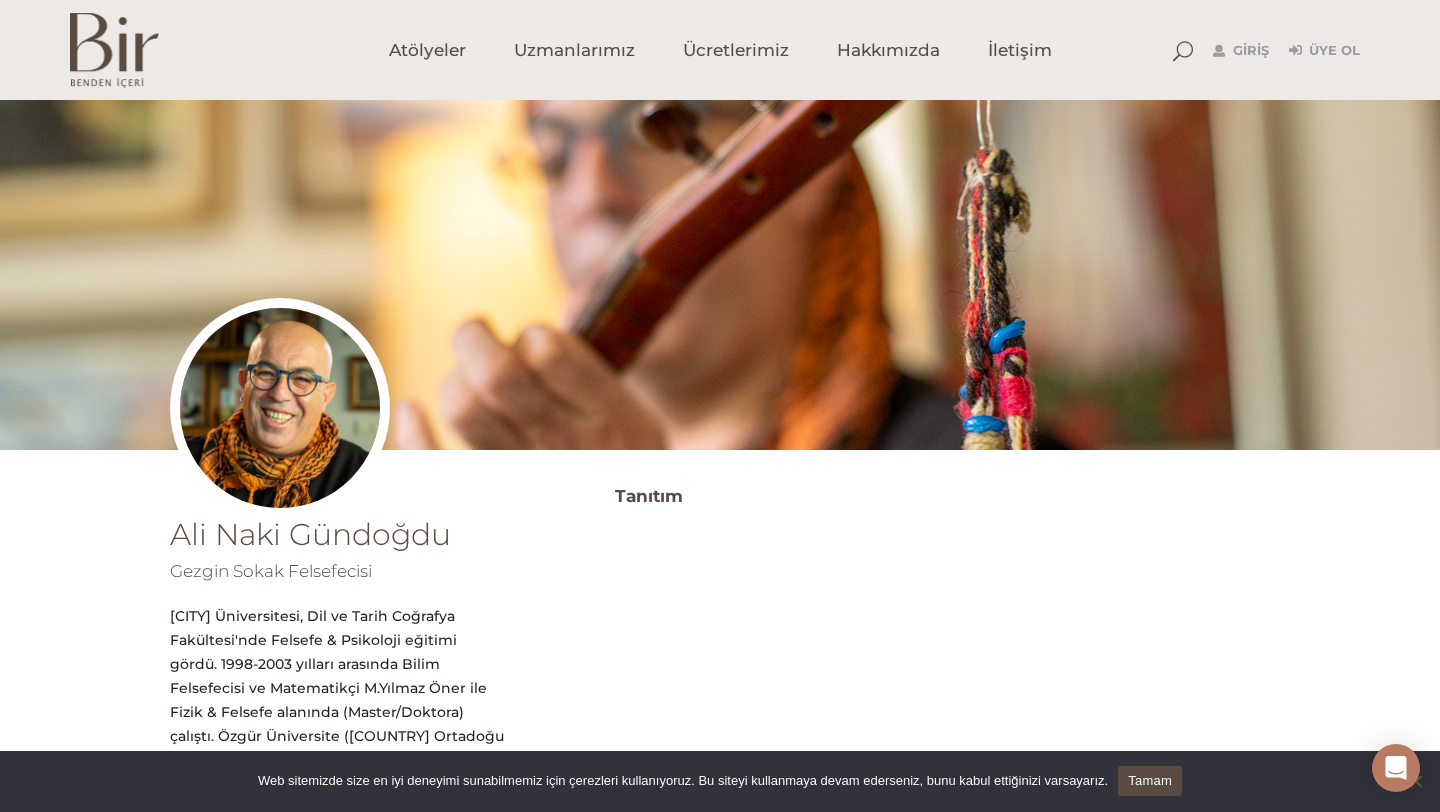 drag, startPoint x: 383, startPoint y: 576, endPoint x: 153, endPoint y: 574, distance: 230.0087 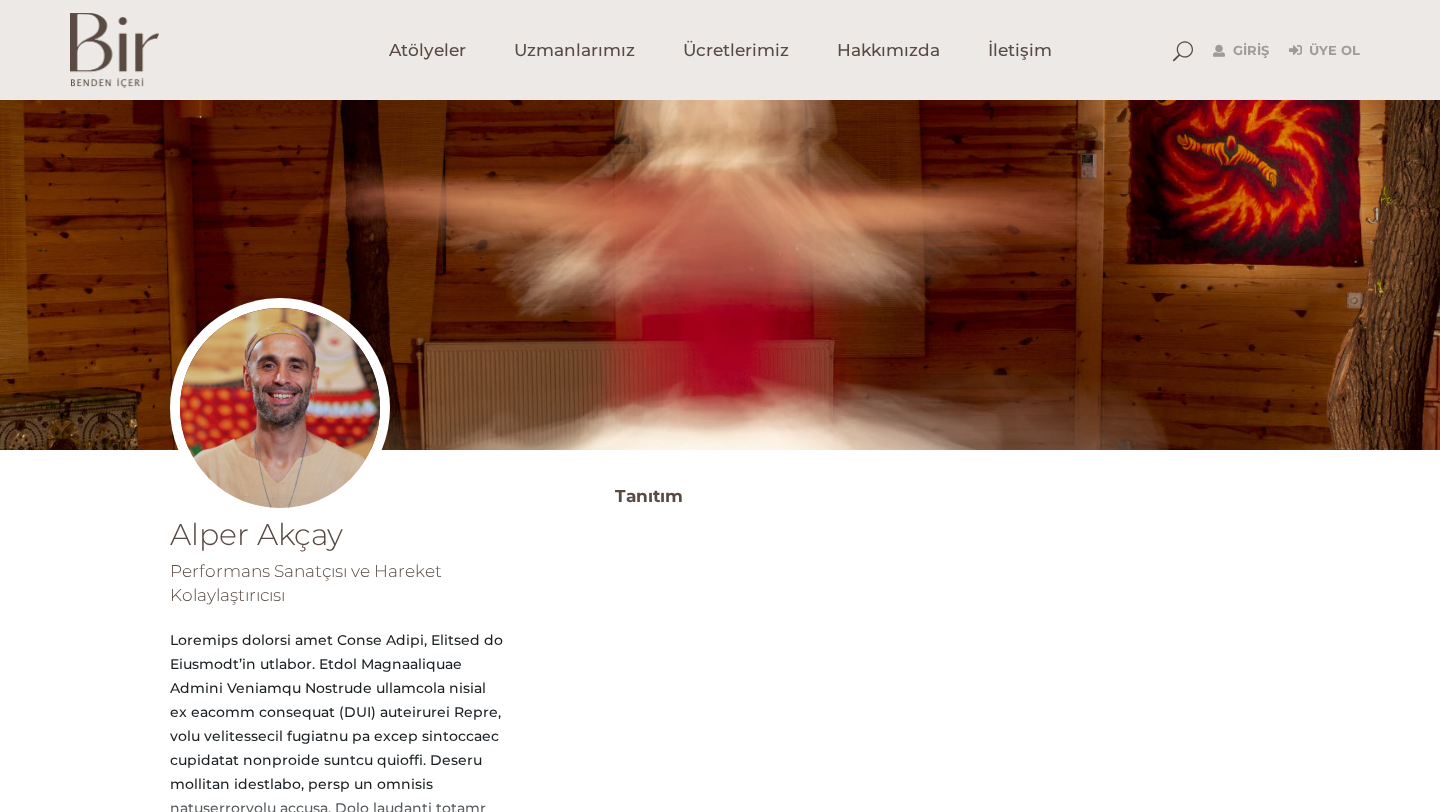 scroll, scrollTop: 0, scrollLeft: 0, axis: both 